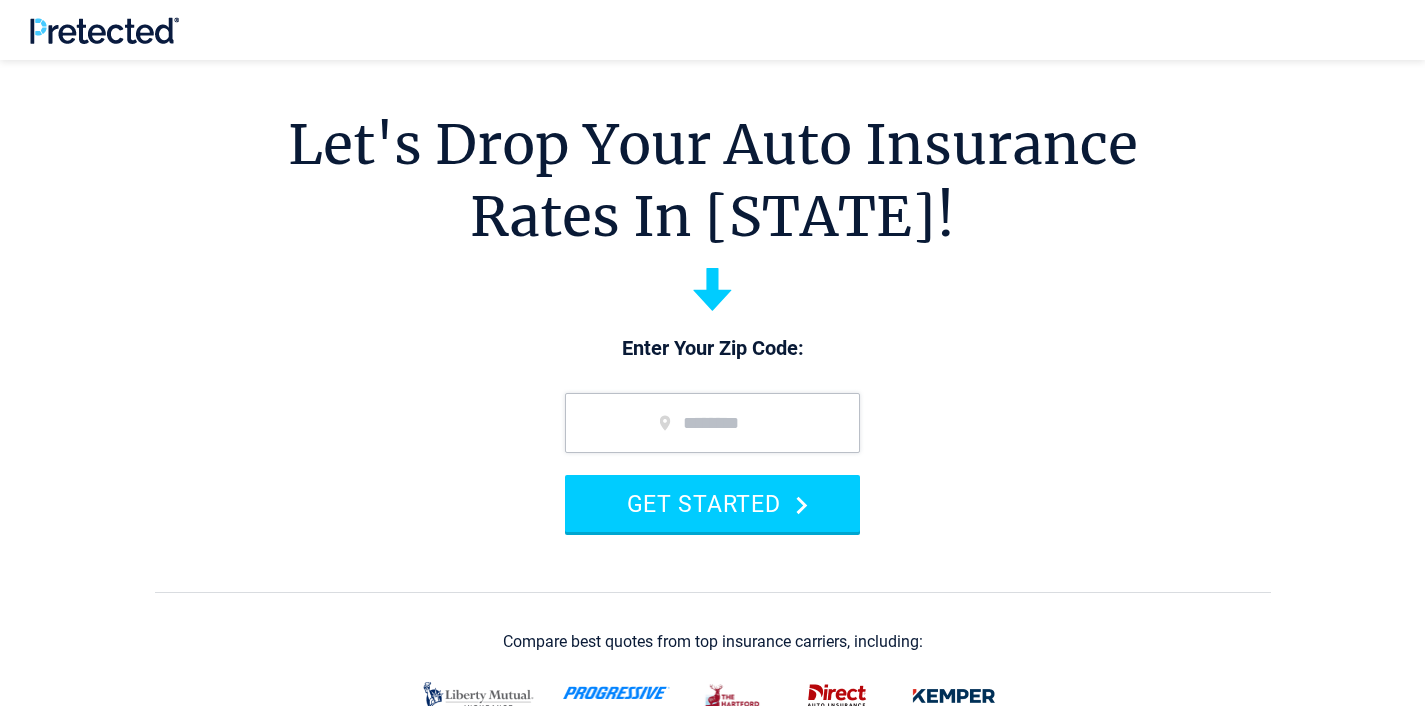 scroll, scrollTop: 32, scrollLeft: 0, axis: vertical 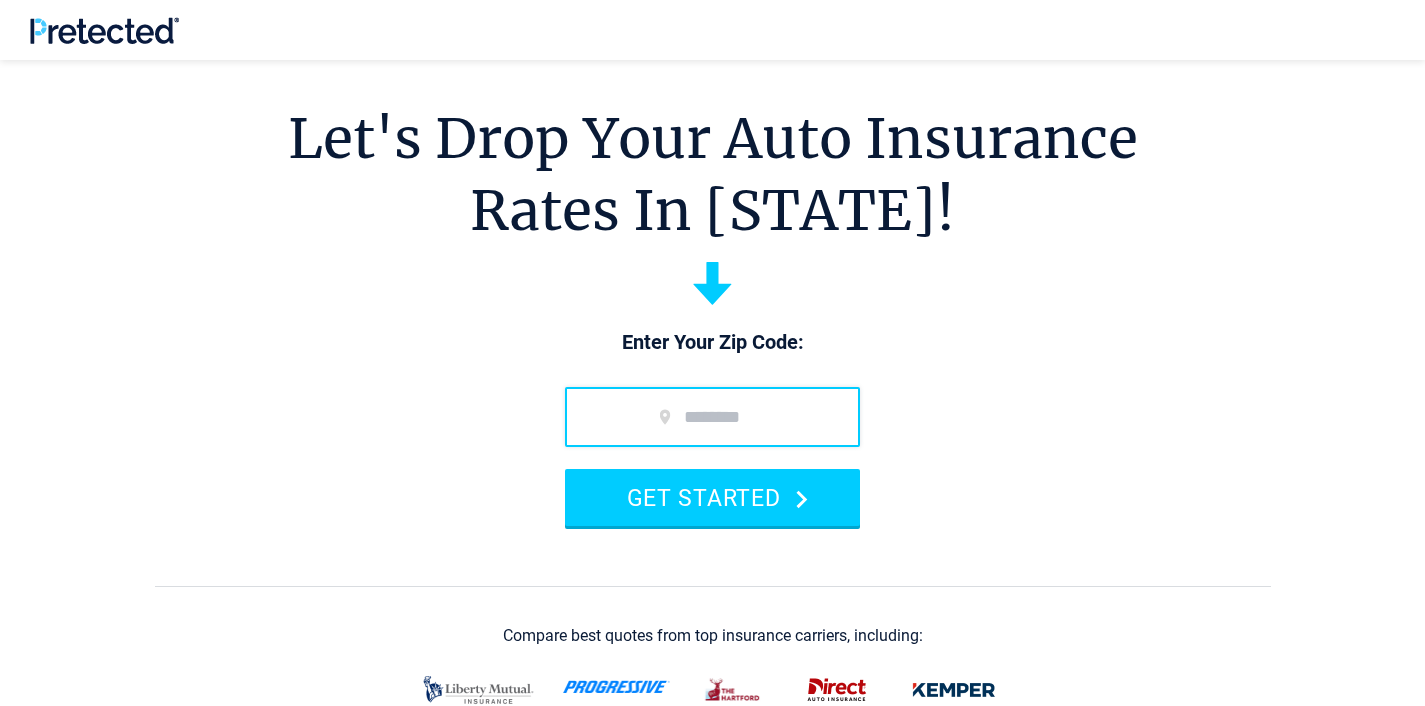 click at bounding box center [712, 417] 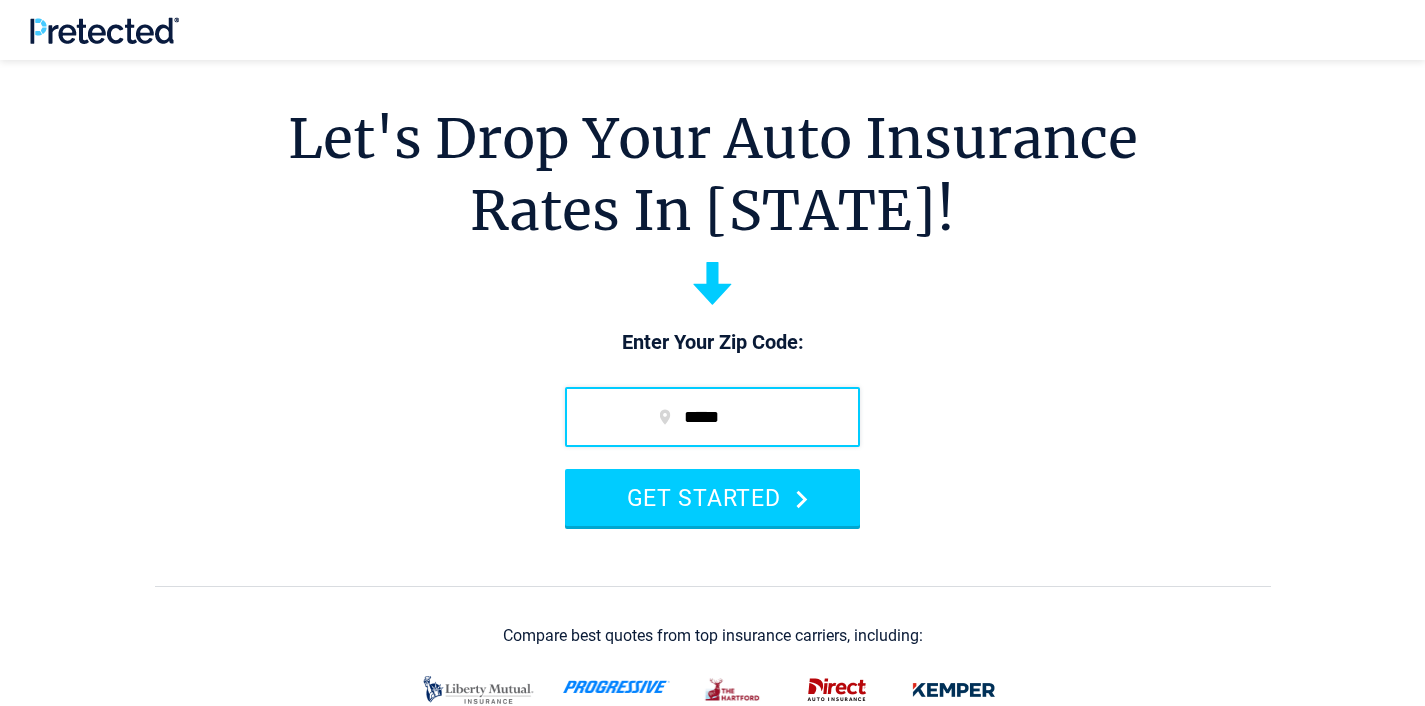type on "*****" 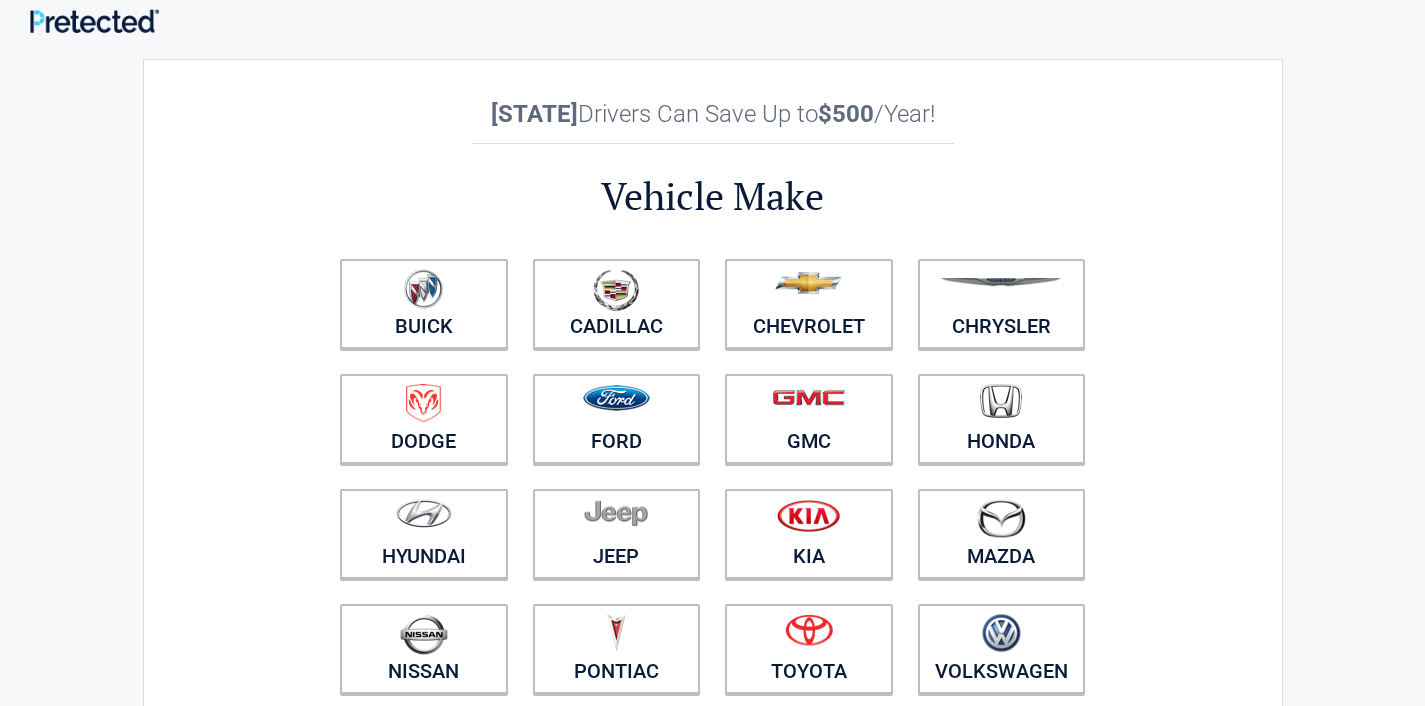scroll, scrollTop: 13, scrollLeft: 0, axis: vertical 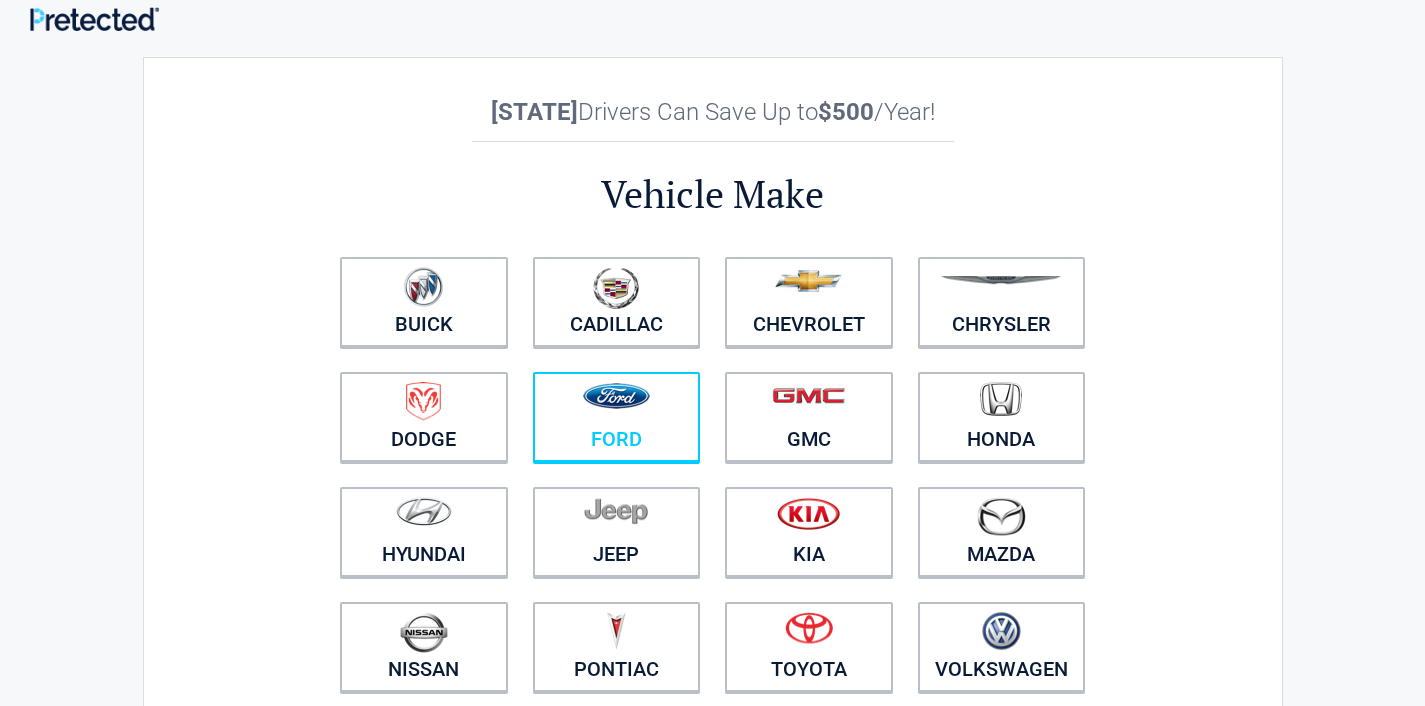 click at bounding box center [617, 404] 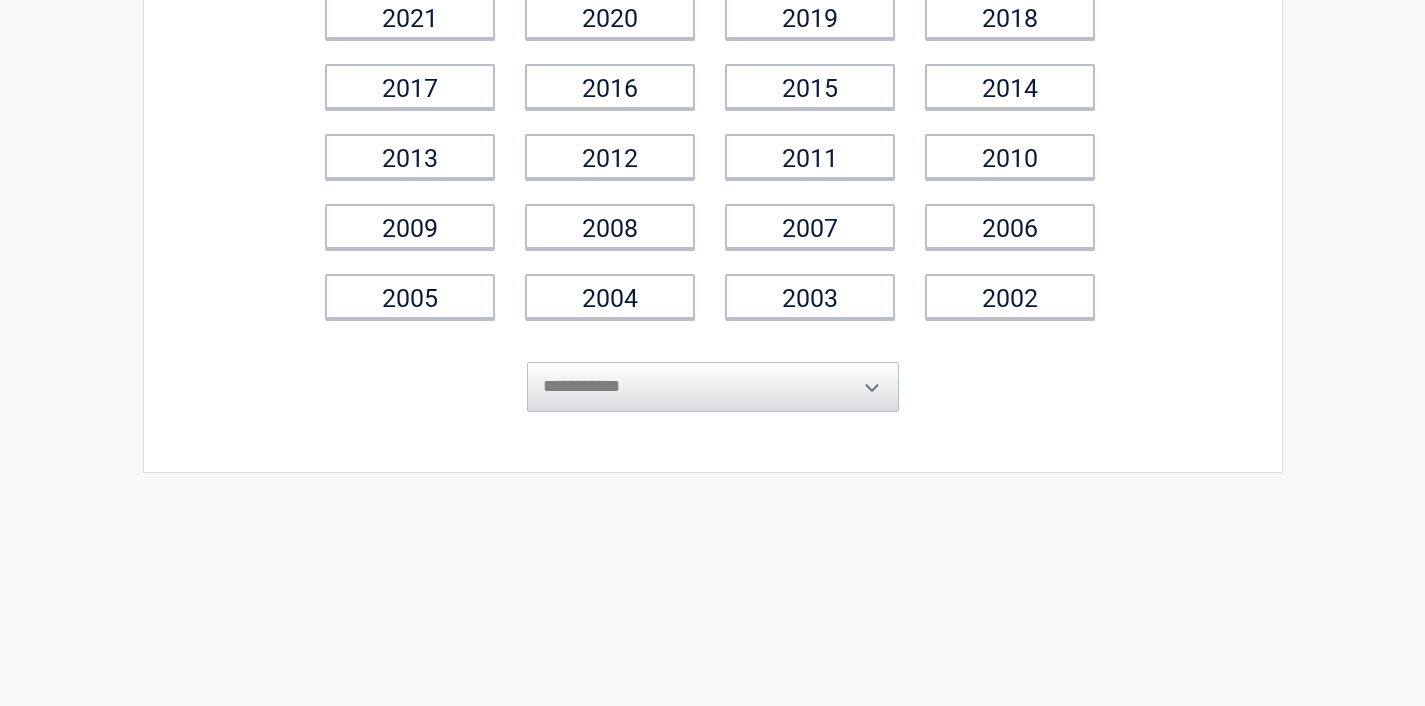 scroll, scrollTop: 0, scrollLeft: 0, axis: both 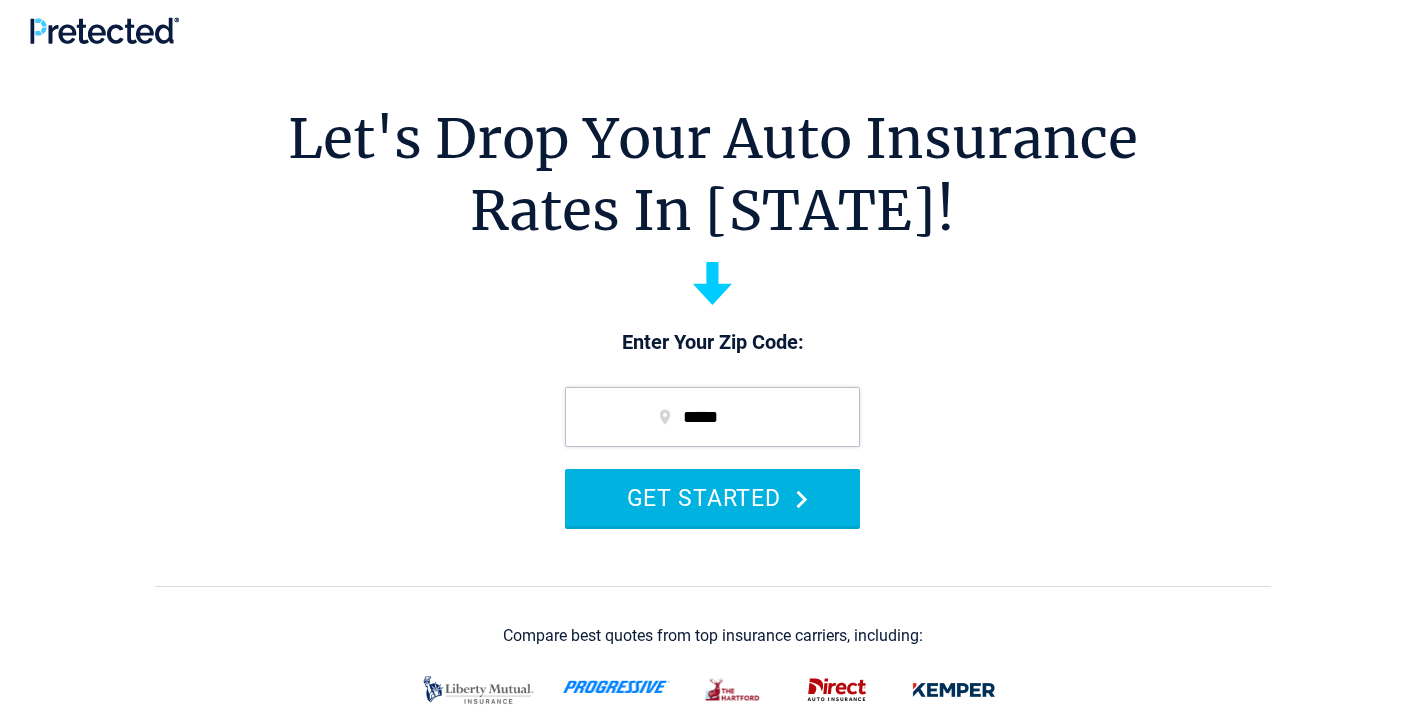 click on "GET STARTED" at bounding box center [712, 497] 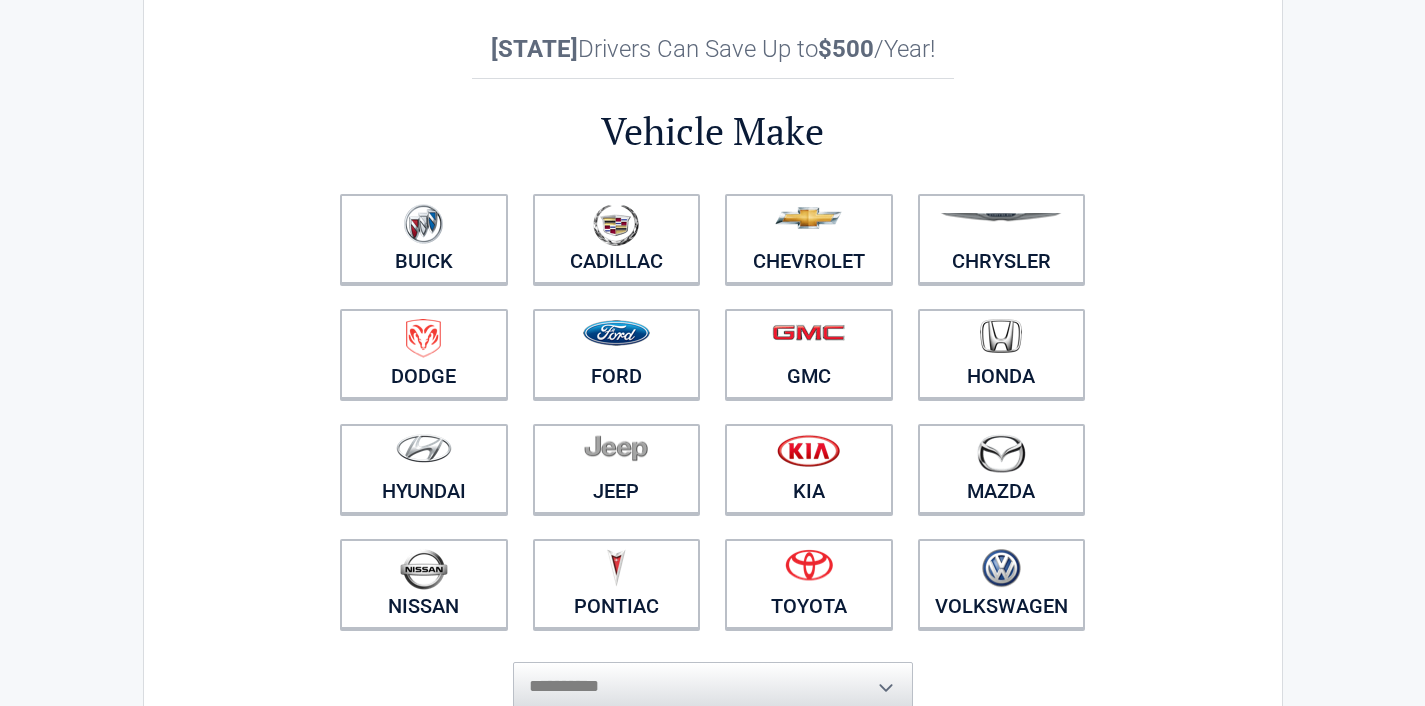 scroll, scrollTop: 63, scrollLeft: 0, axis: vertical 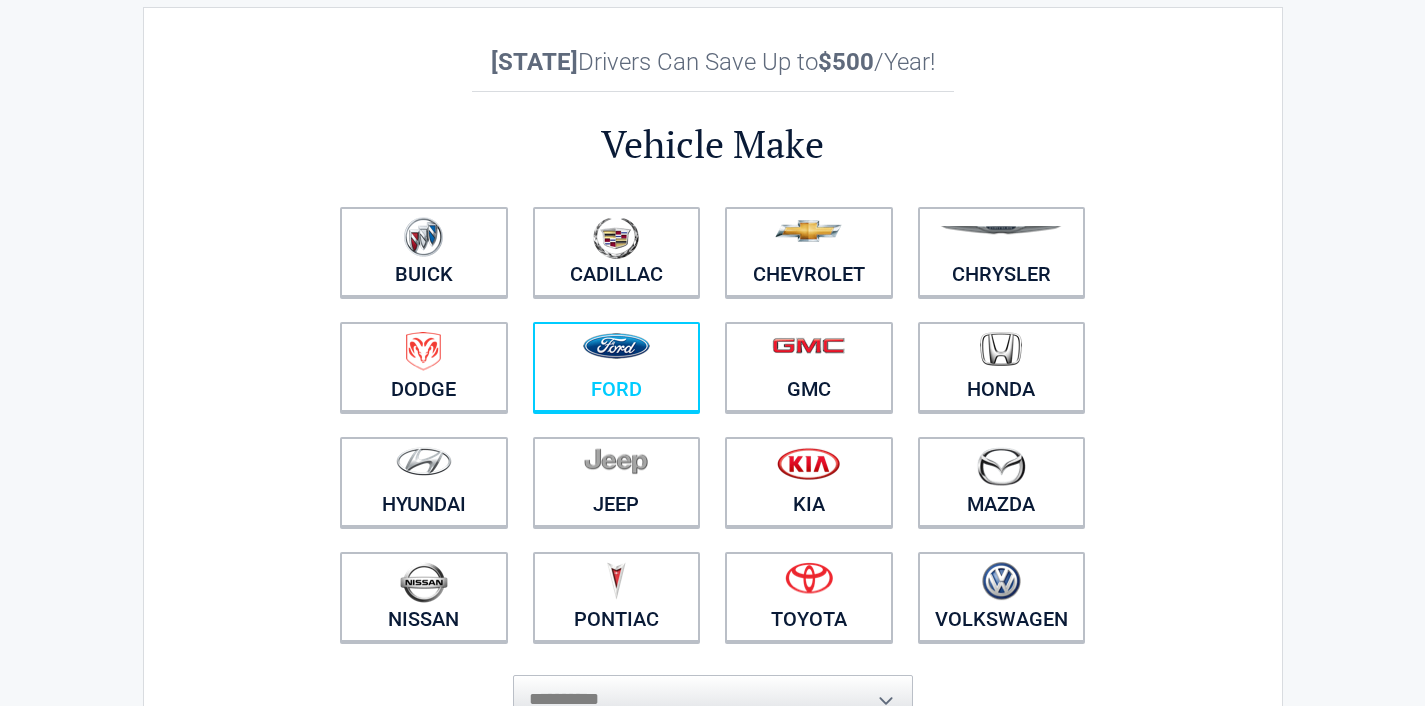 click at bounding box center (616, 346) 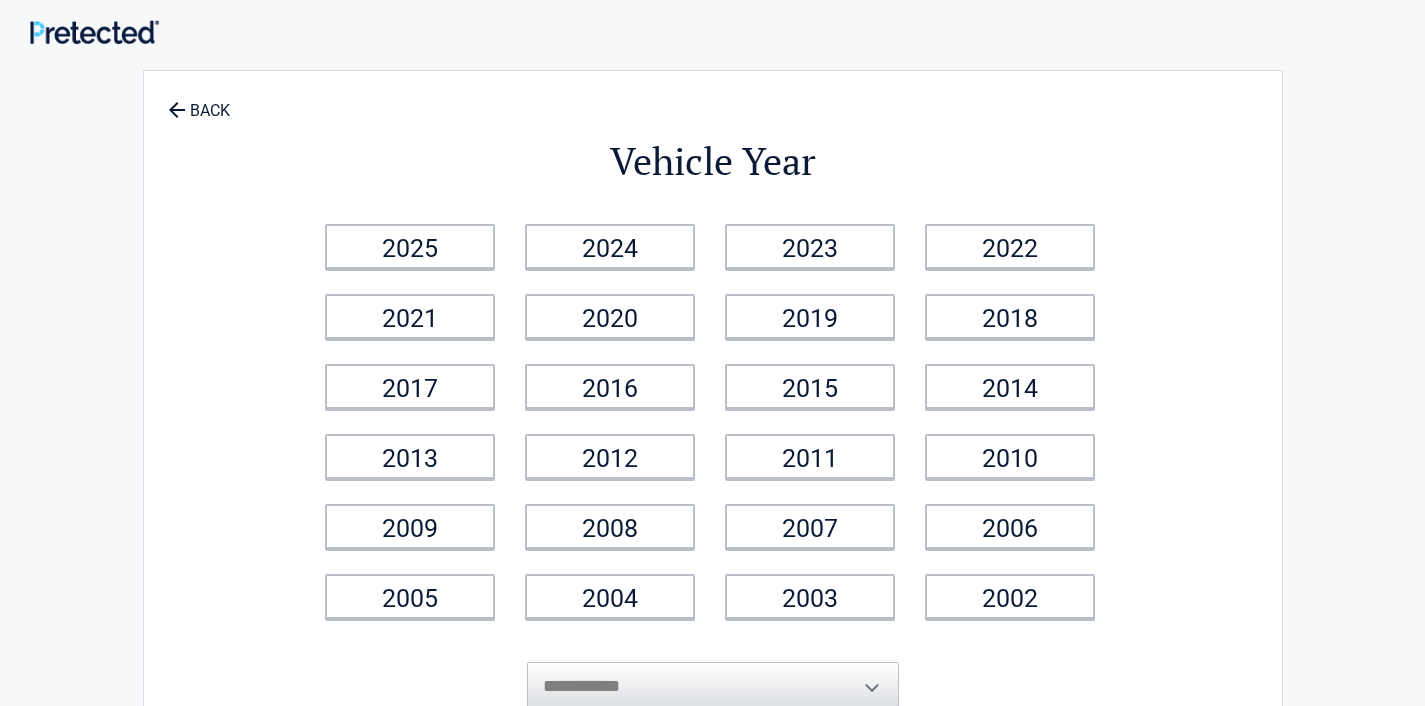 scroll, scrollTop: 0, scrollLeft: 0, axis: both 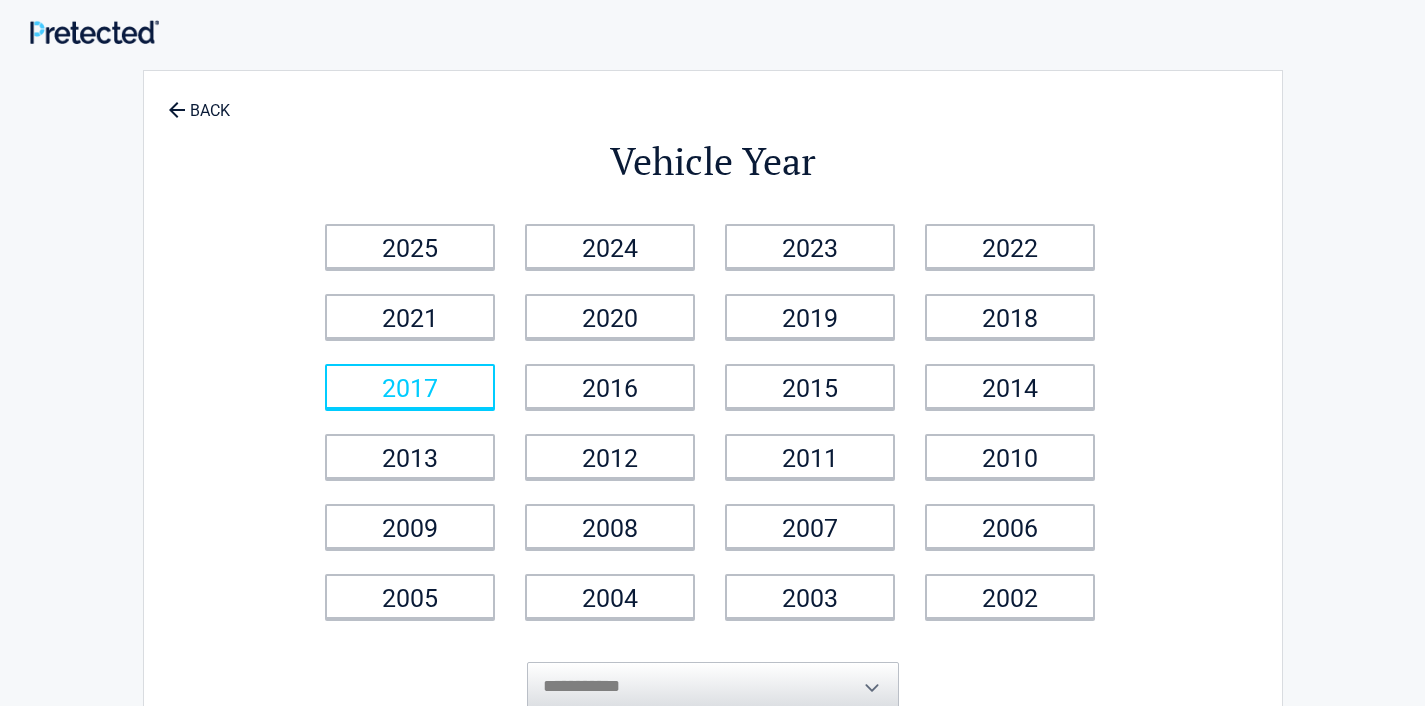 click on "2017" at bounding box center (410, 386) 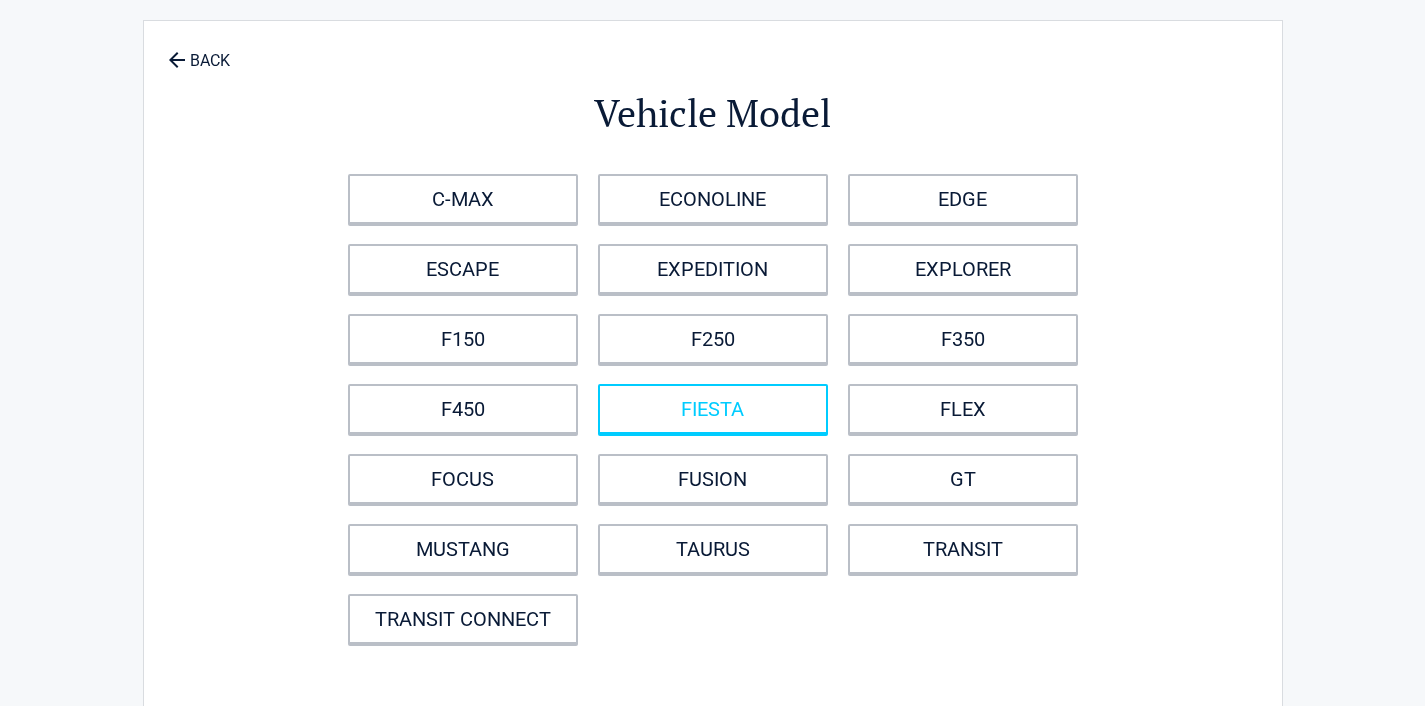 scroll, scrollTop: 52, scrollLeft: 0, axis: vertical 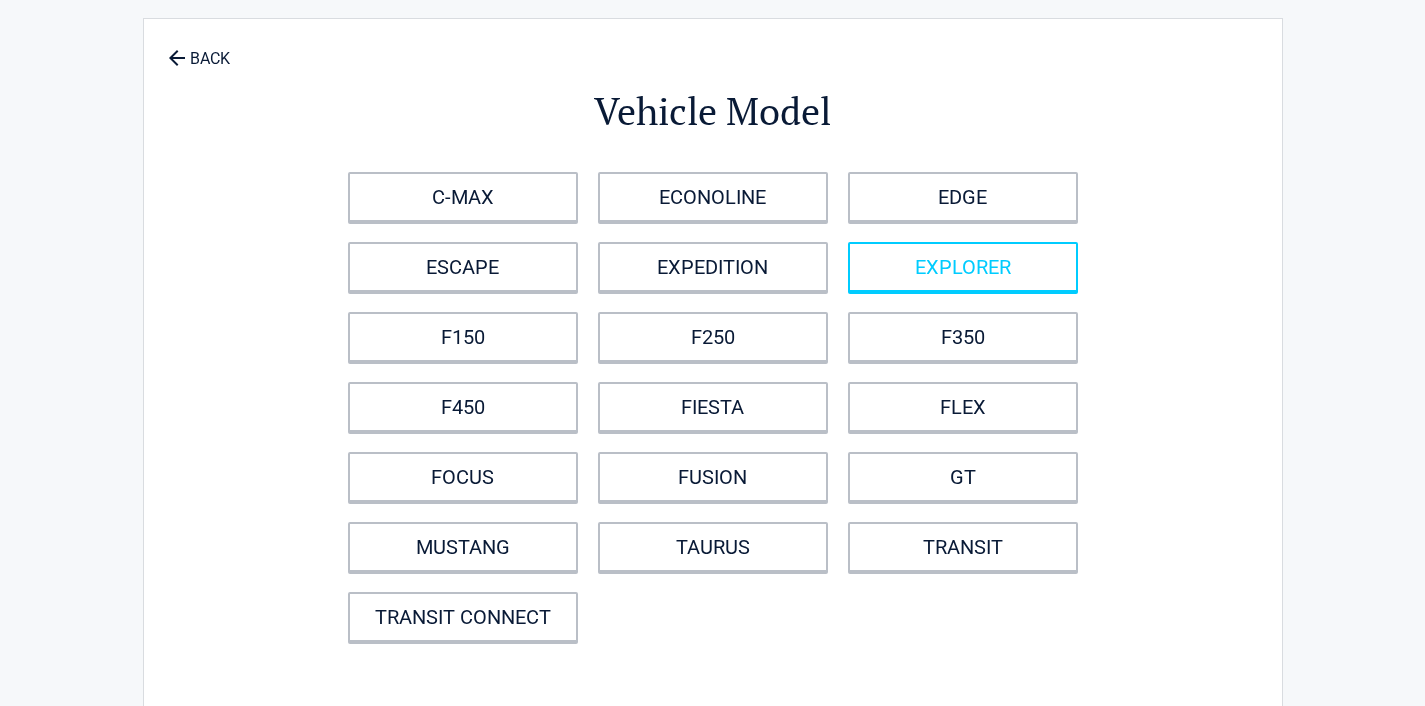 click on "EXPLORER" at bounding box center (963, 267) 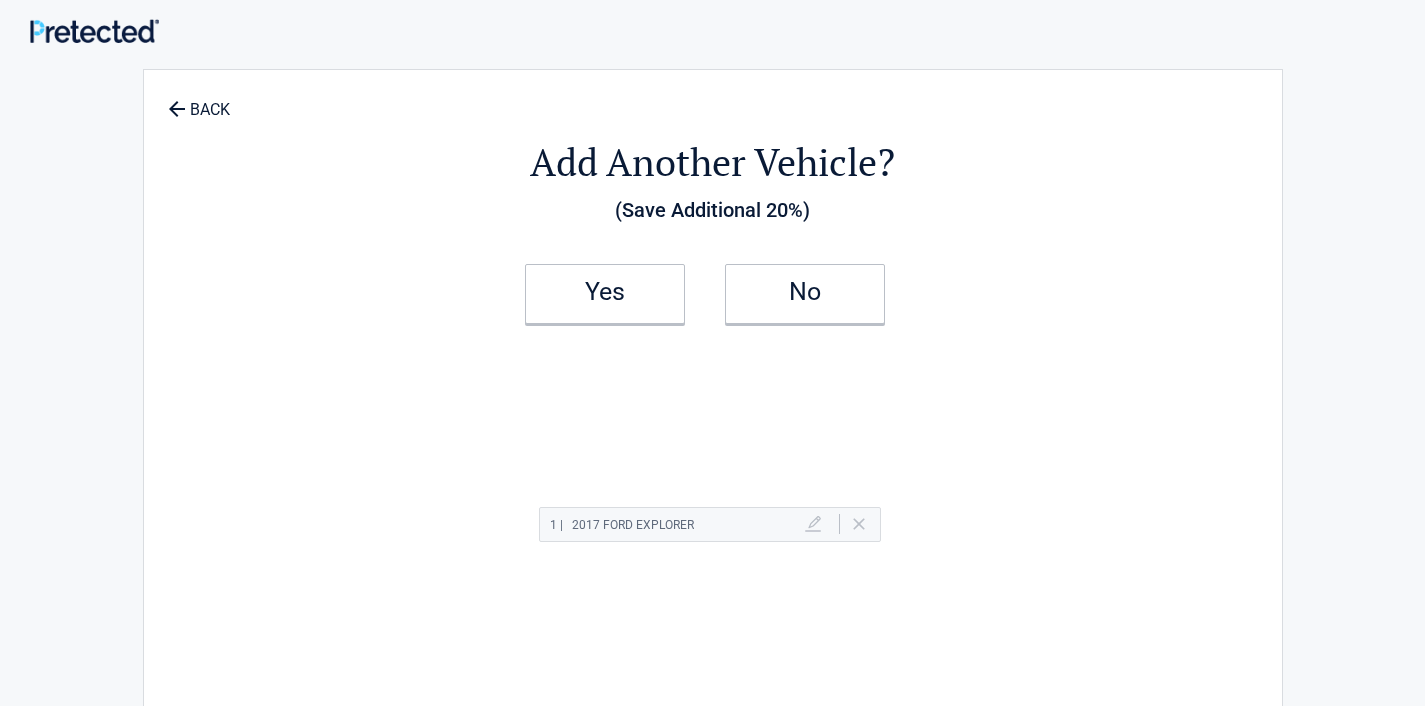 scroll, scrollTop: 0, scrollLeft: 0, axis: both 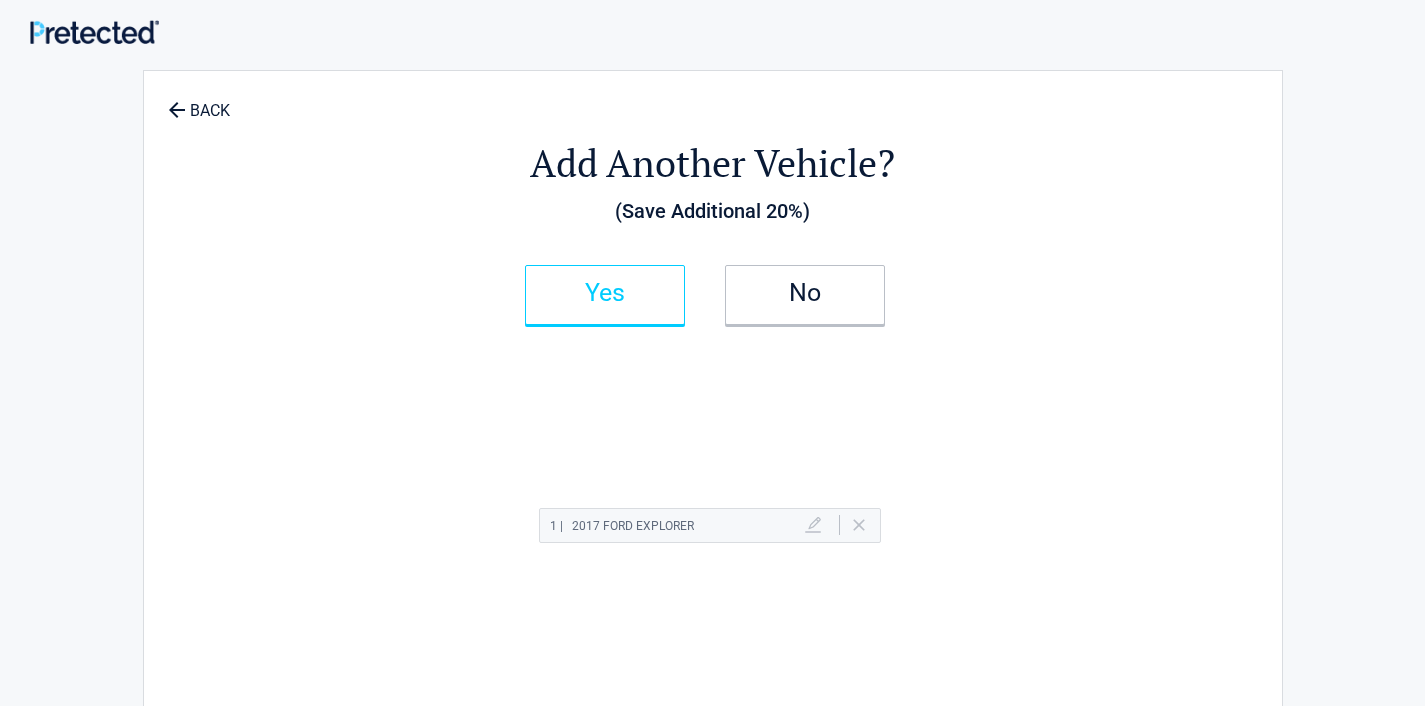 click on "Yes" at bounding box center [605, 295] 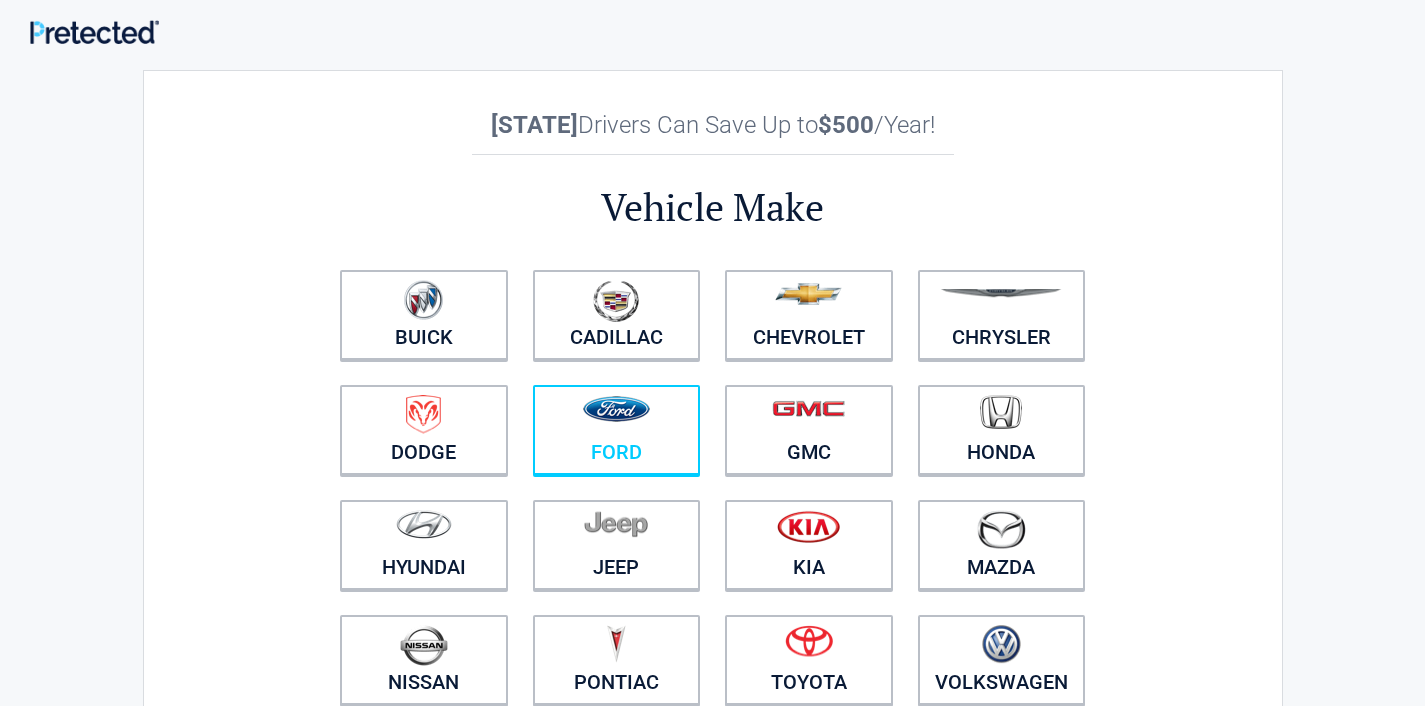 click at bounding box center [617, 417] 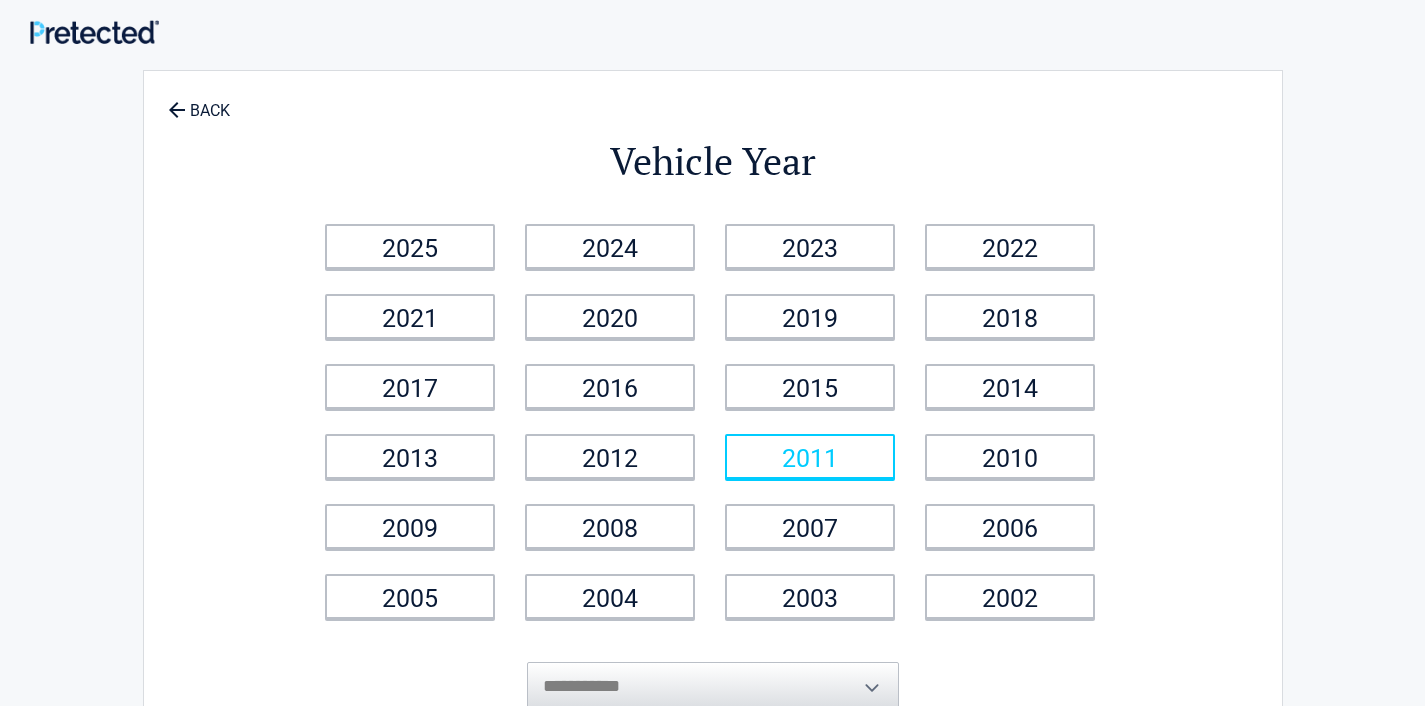 click on "2011" at bounding box center [810, 456] 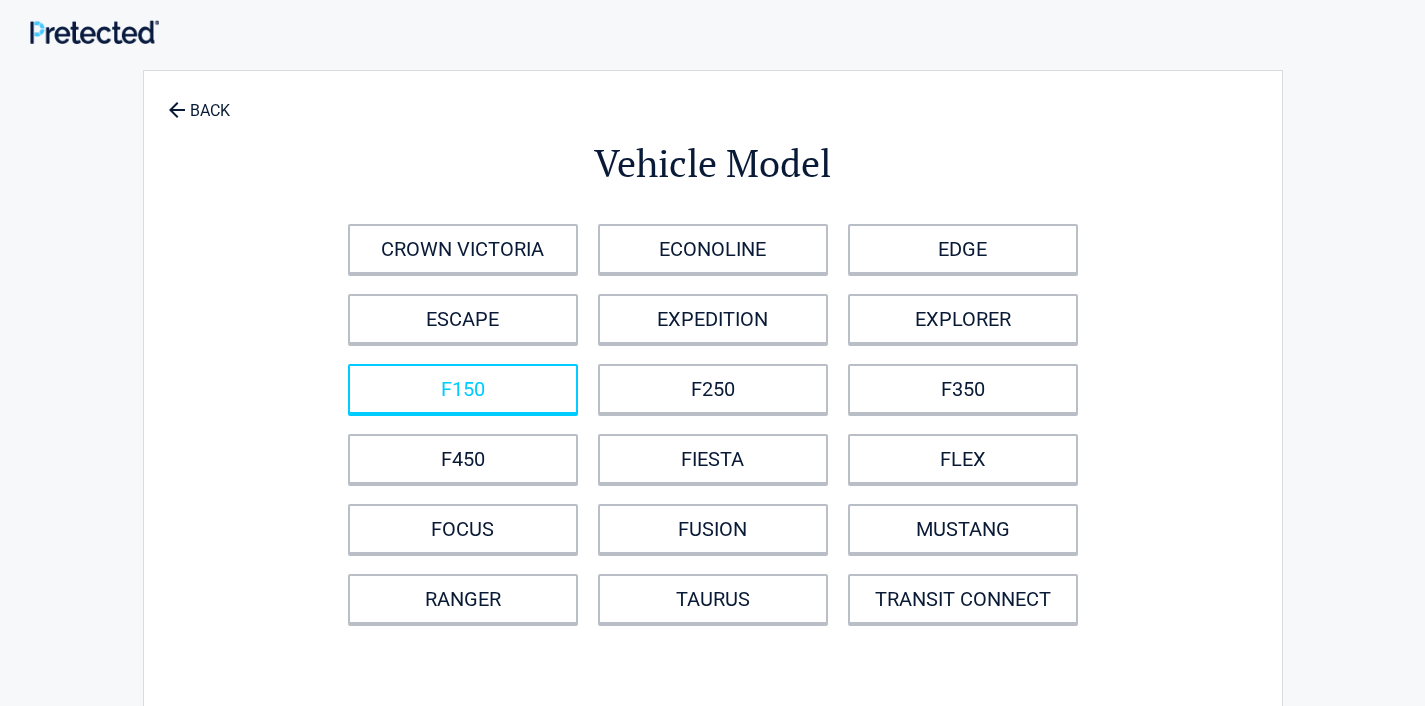 click on "F150" at bounding box center (463, 389) 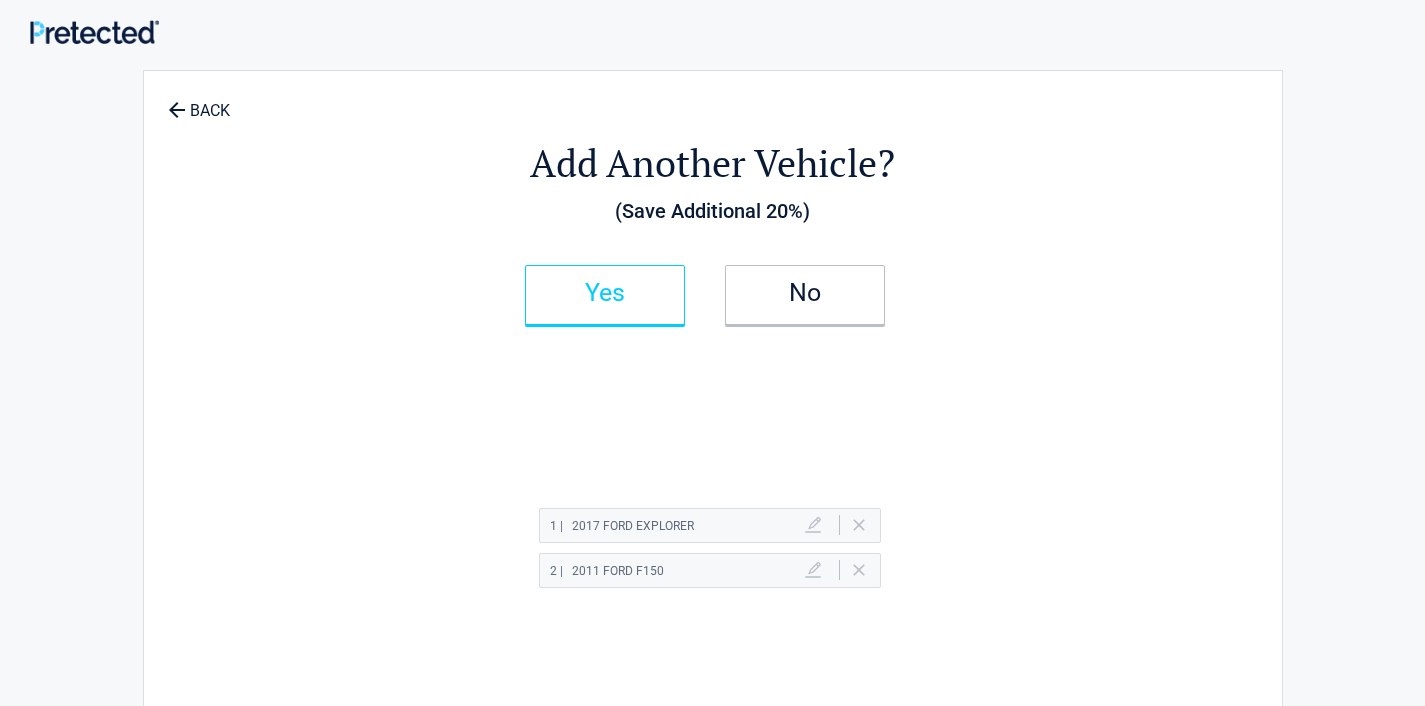 click on "Yes" at bounding box center [605, 293] 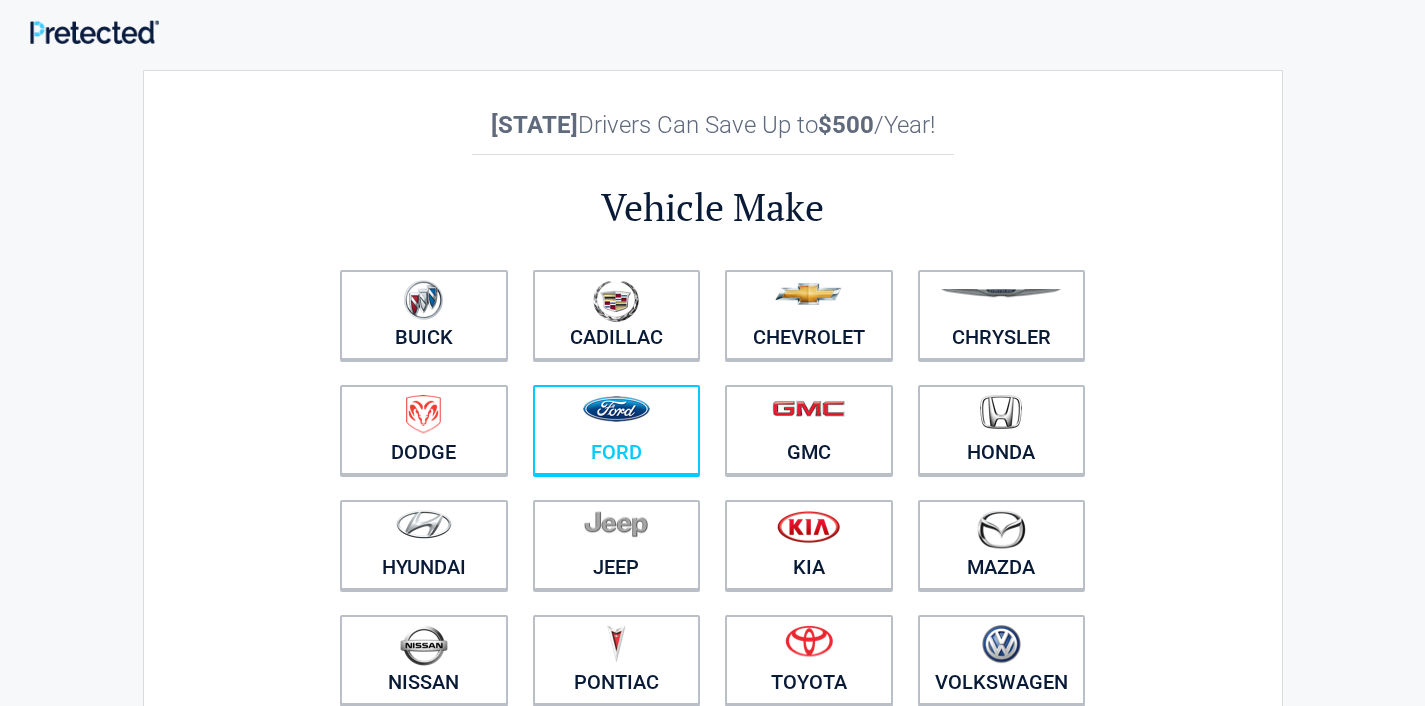 click at bounding box center (616, 409) 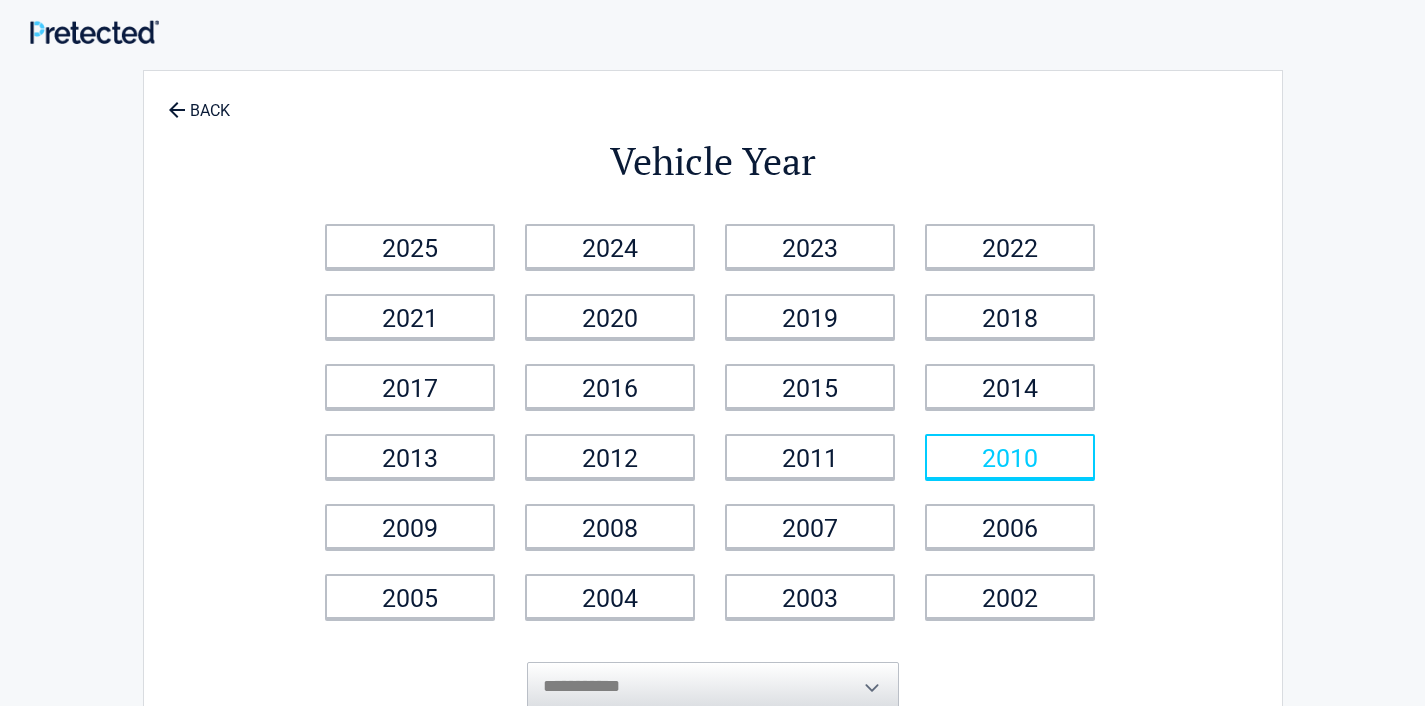 click on "2010" at bounding box center [1010, 456] 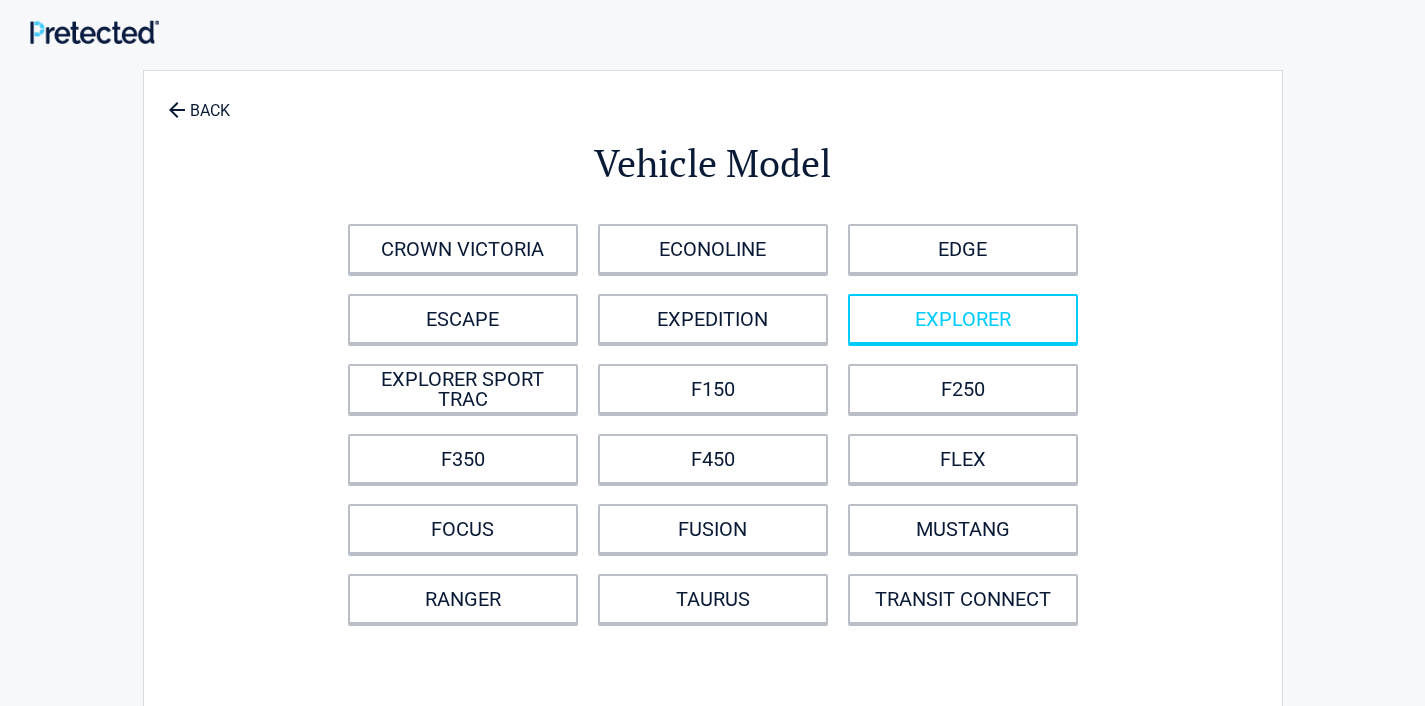 click on "EXPLORER" at bounding box center [963, 319] 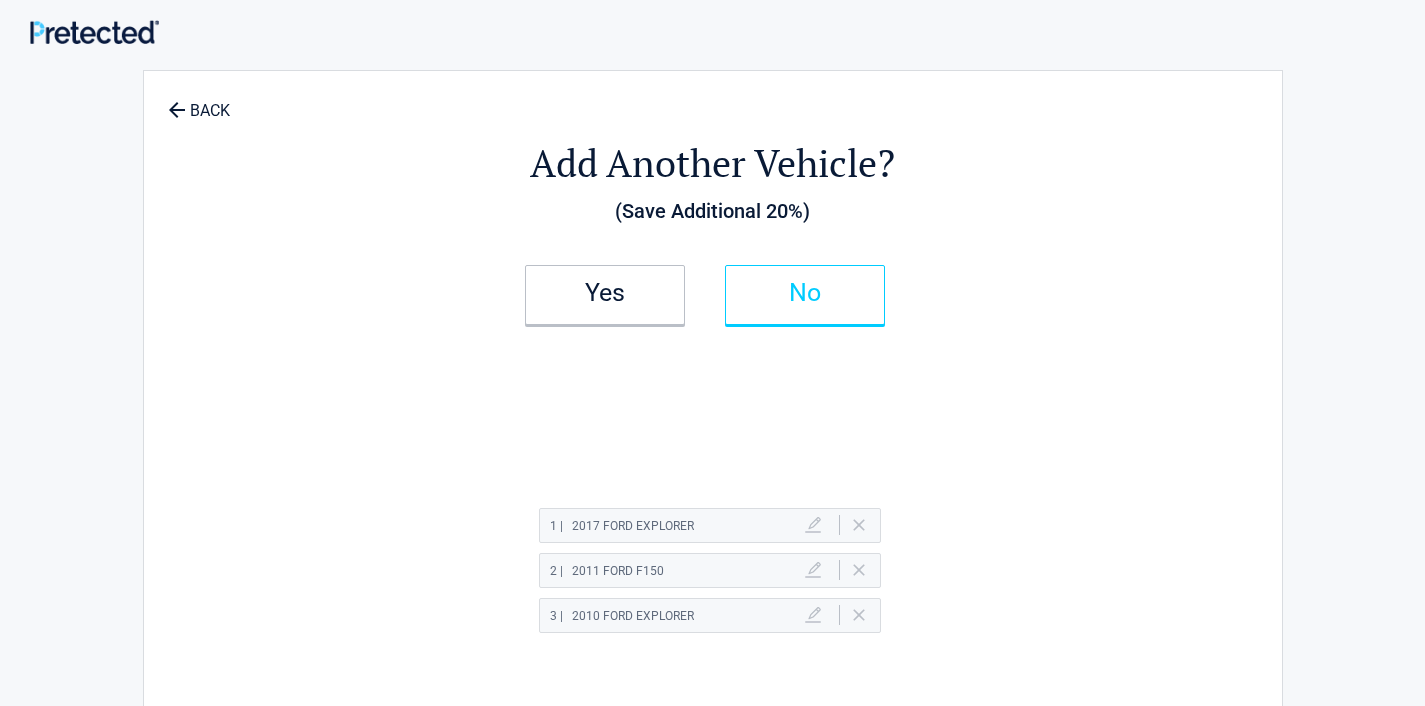 click on "No" at bounding box center (805, 295) 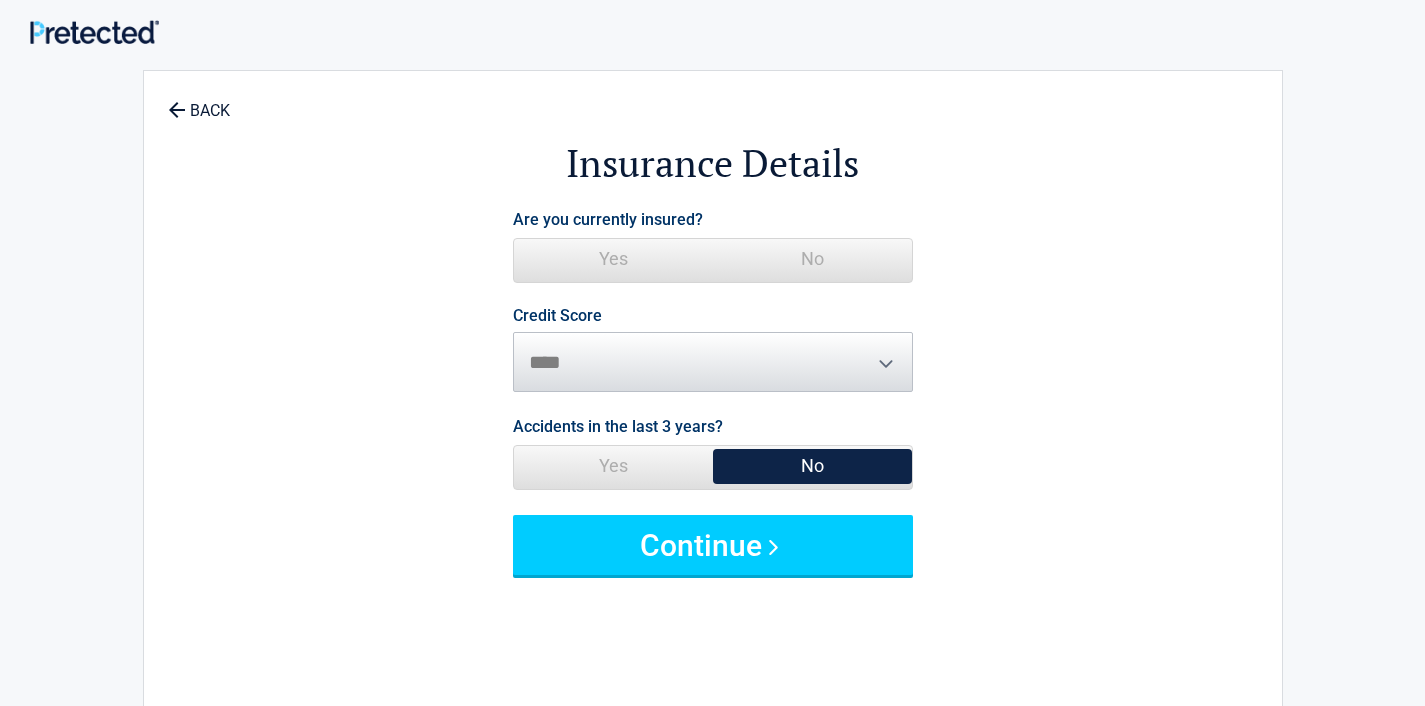 drag, startPoint x: 606, startPoint y: 280, endPoint x: 606, endPoint y: 269, distance: 11 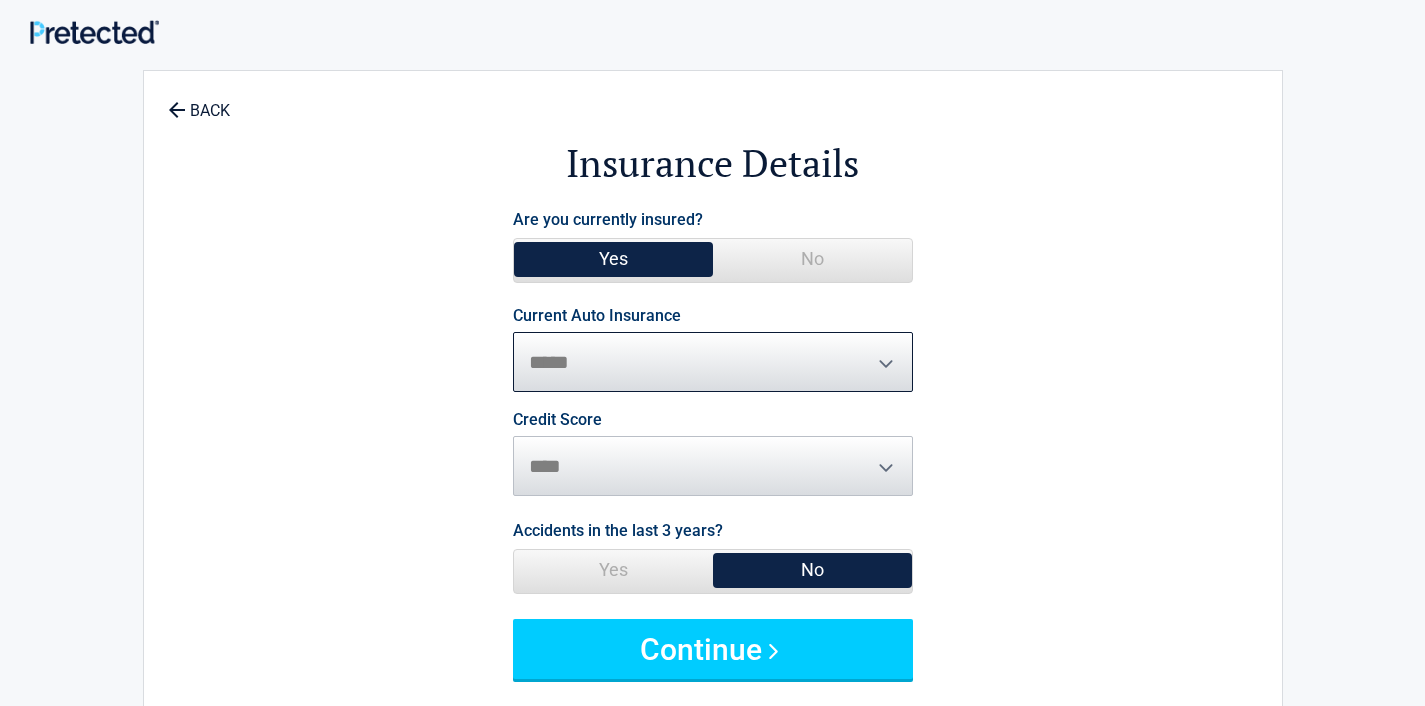 click on "**********" at bounding box center (713, 362) 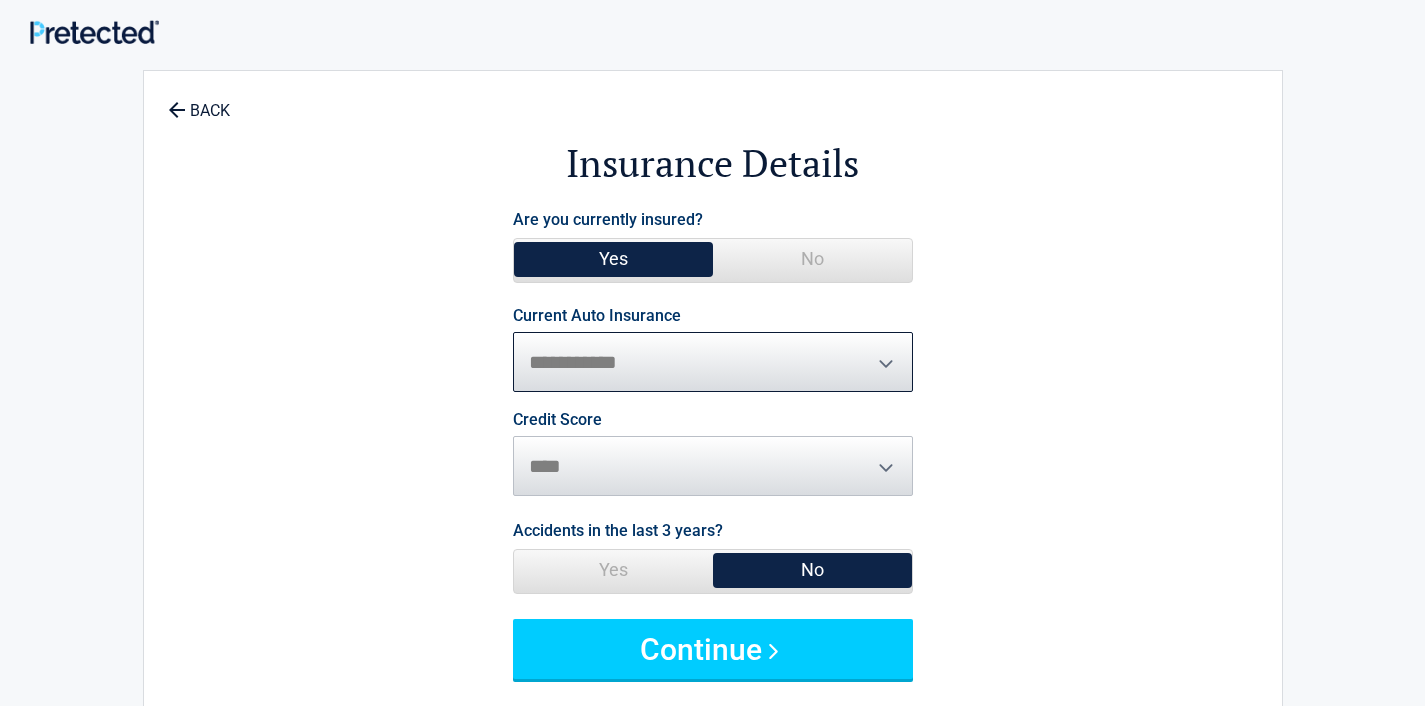 click on "**********" at bounding box center (0, 0) 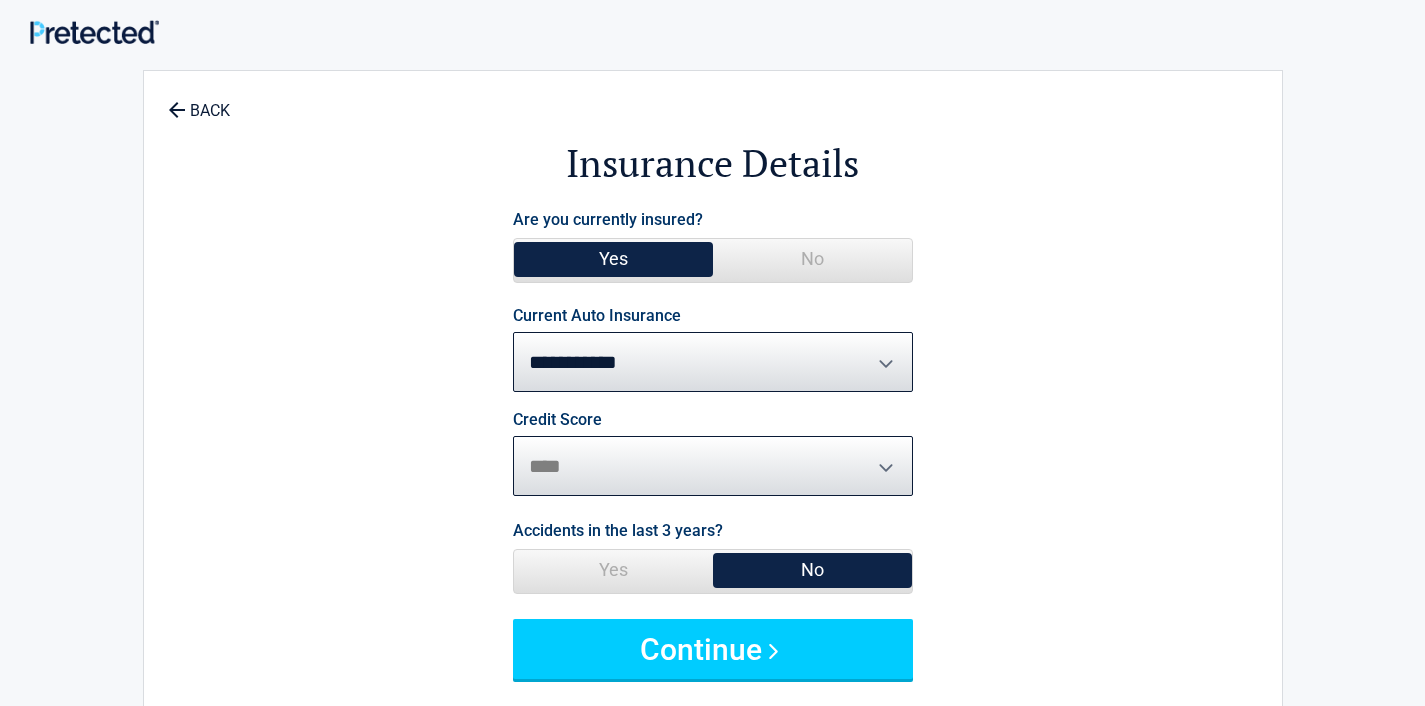 click on "****" at bounding box center [0, 0] 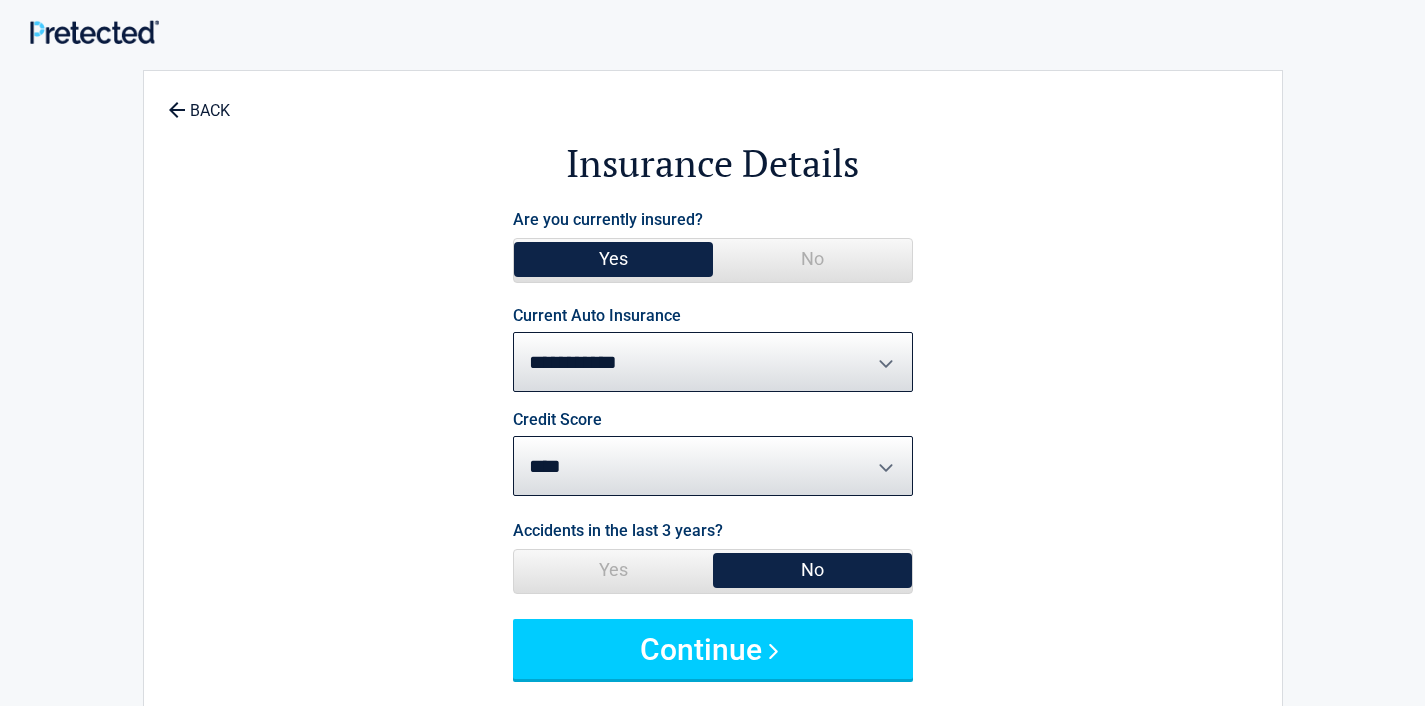 click on "No" at bounding box center (812, 570) 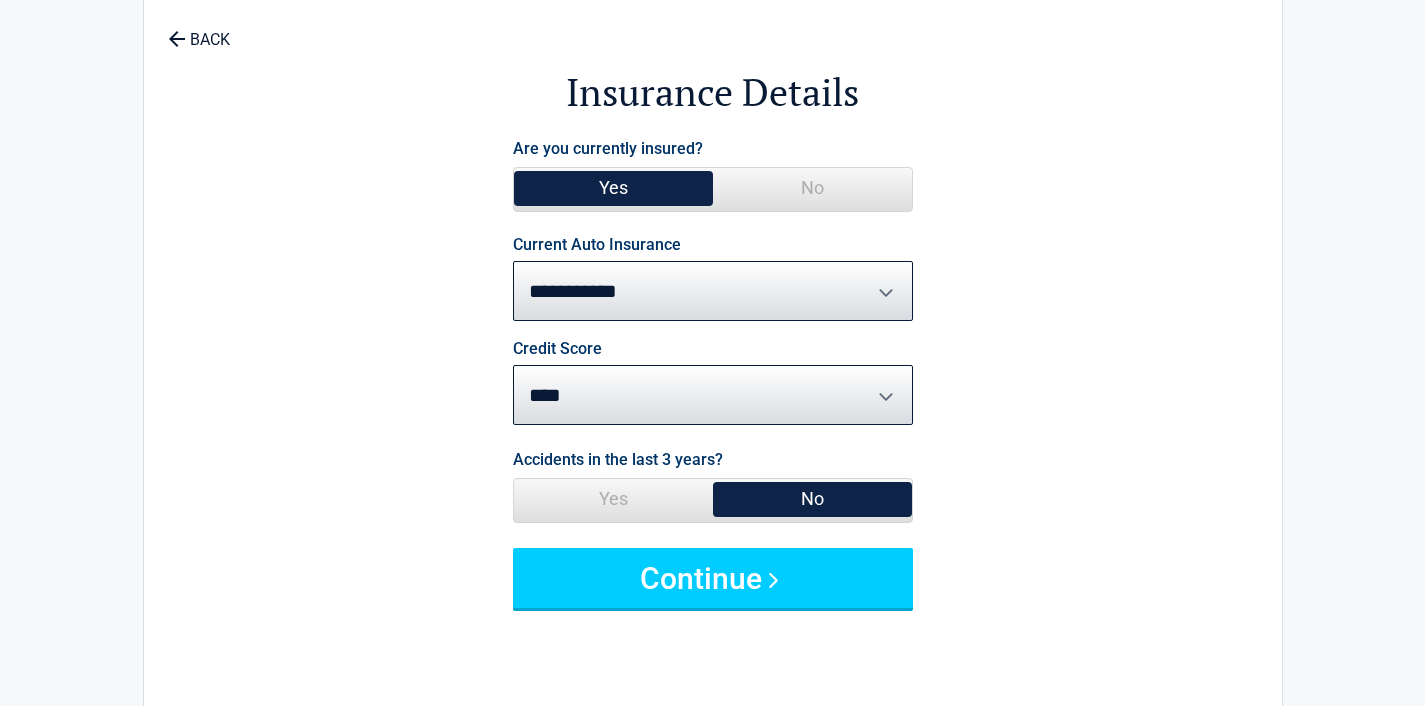 click on "Continue" at bounding box center (713, 578) 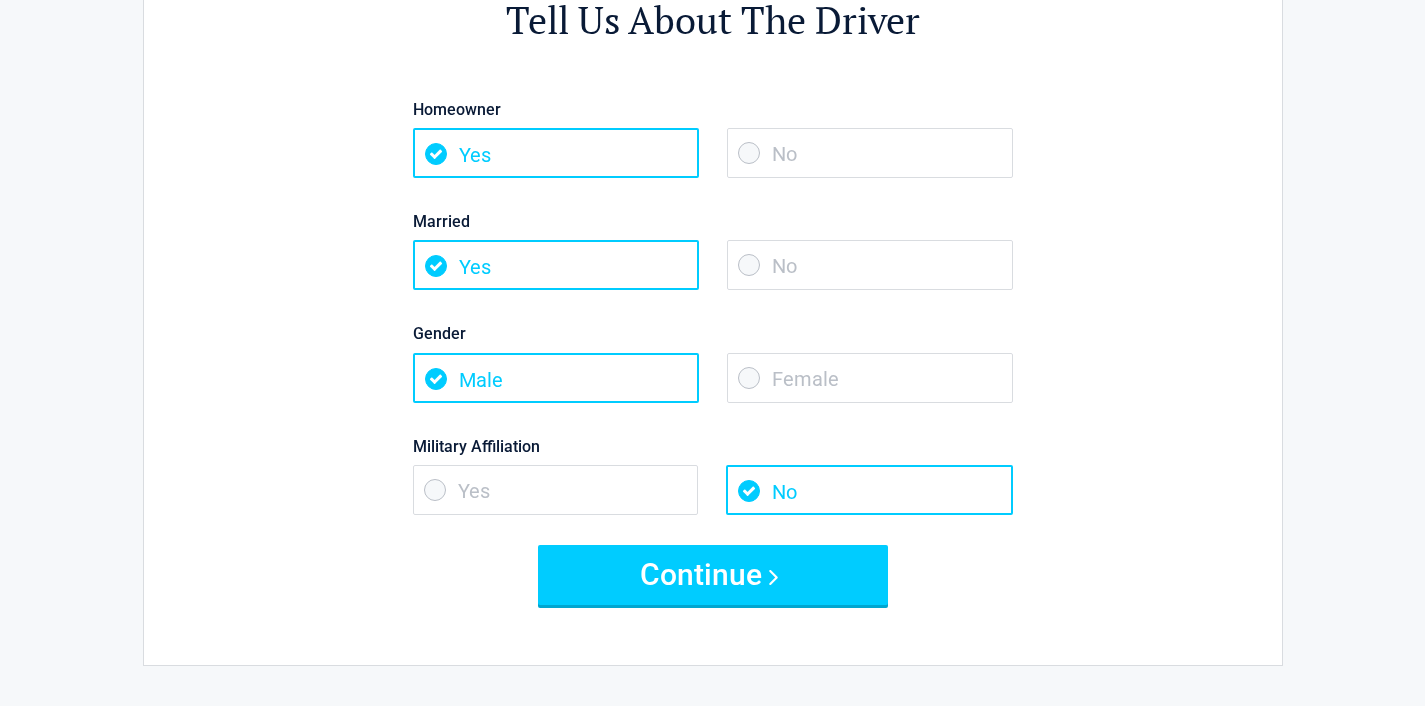scroll, scrollTop: 142, scrollLeft: 0, axis: vertical 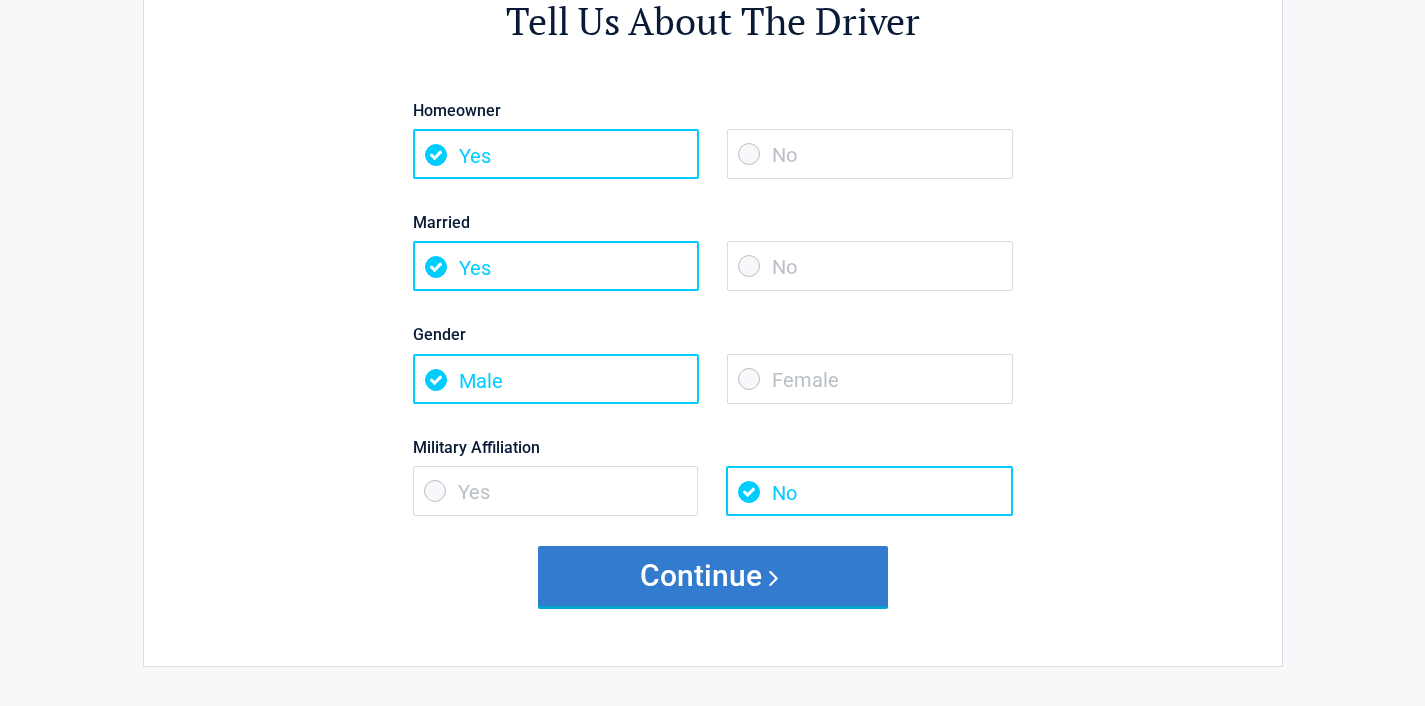 click on "Continue" at bounding box center [713, 576] 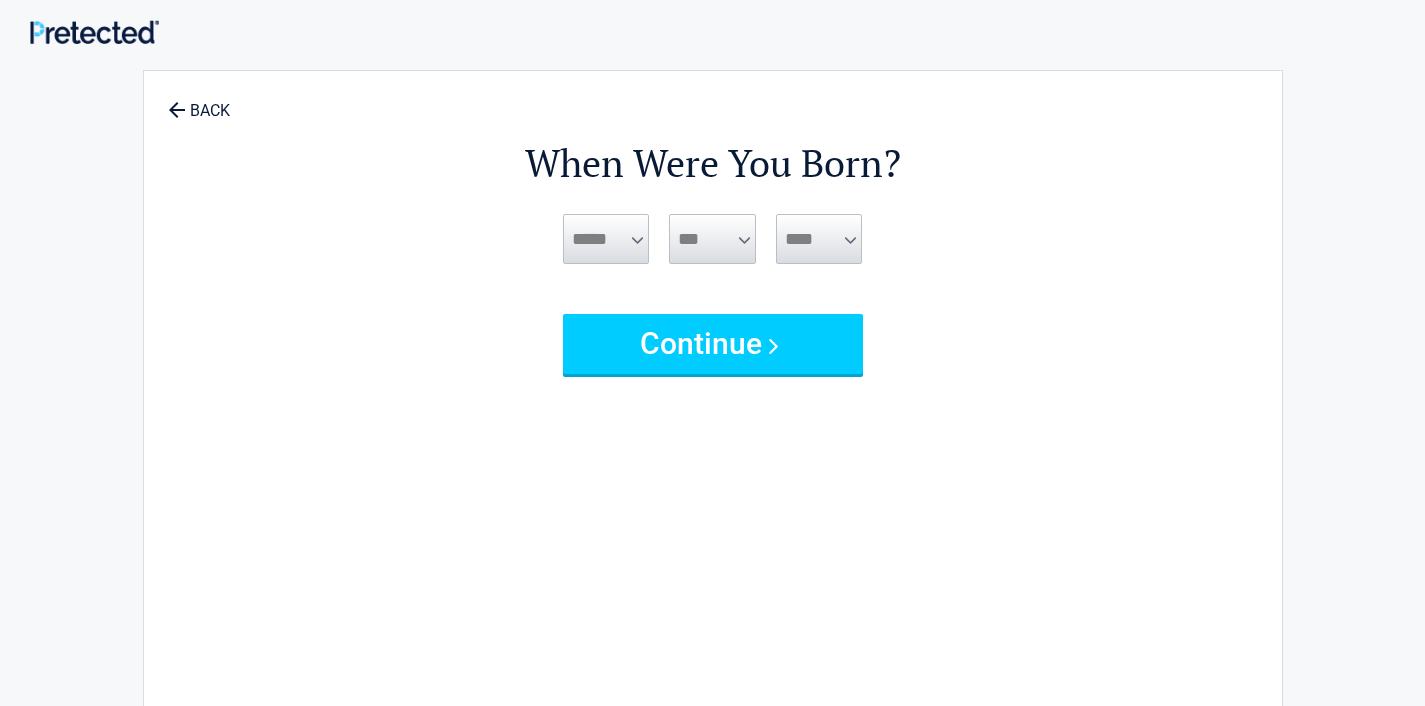 scroll, scrollTop: 0, scrollLeft: 0, axis: both 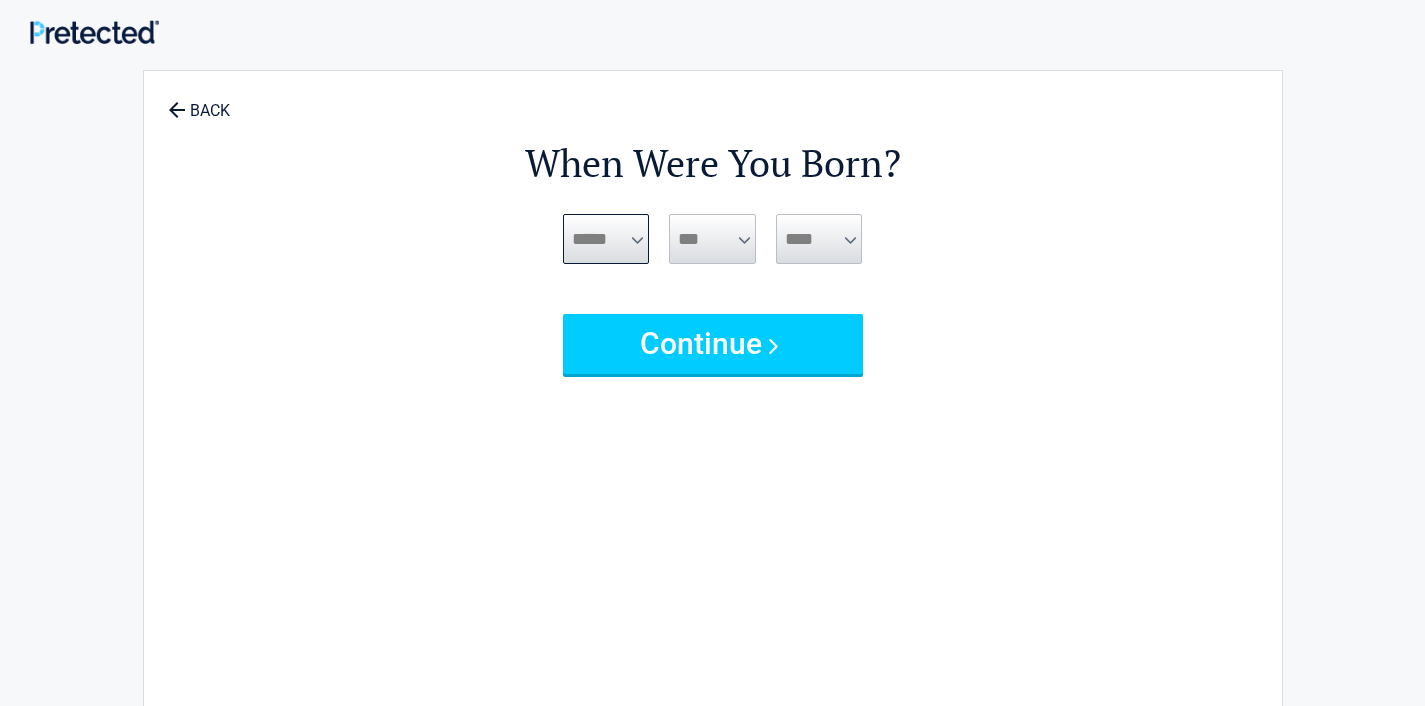 select on "*" 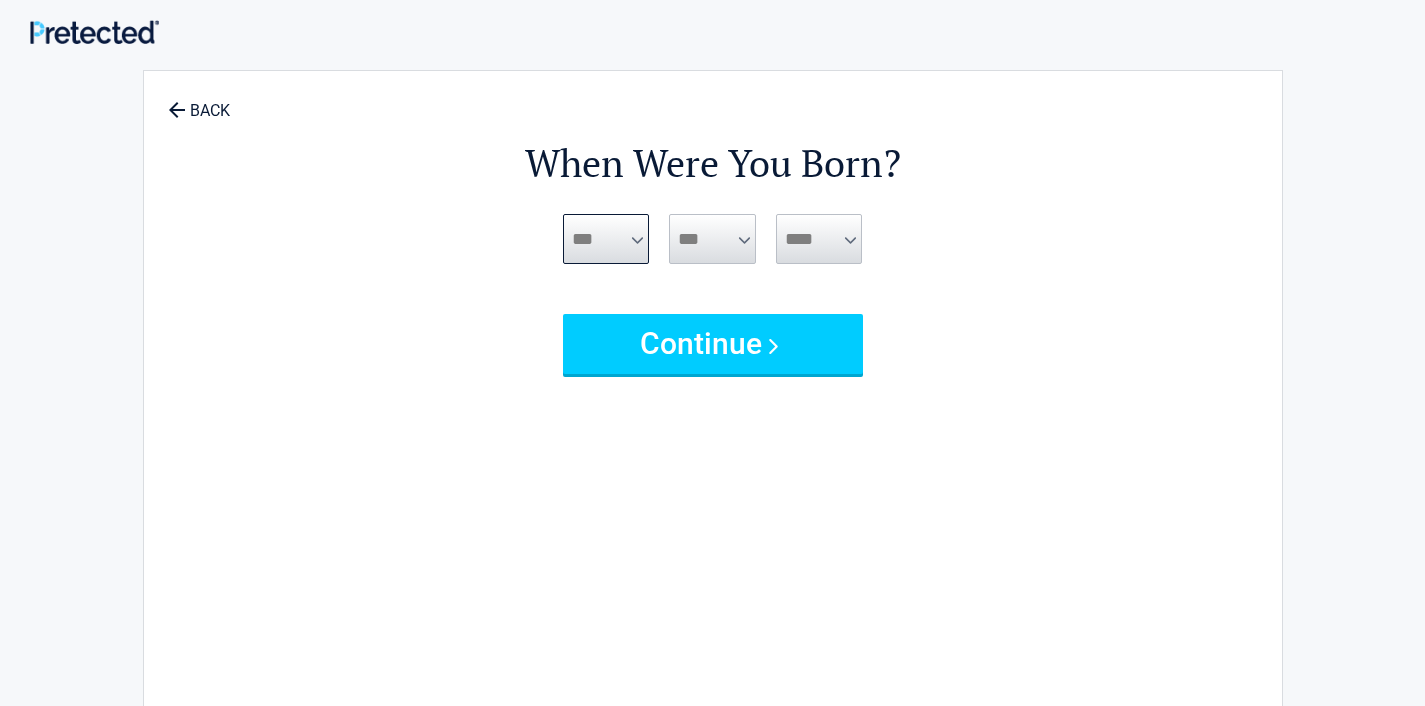 click on "***" at bounding box center (0, 0) 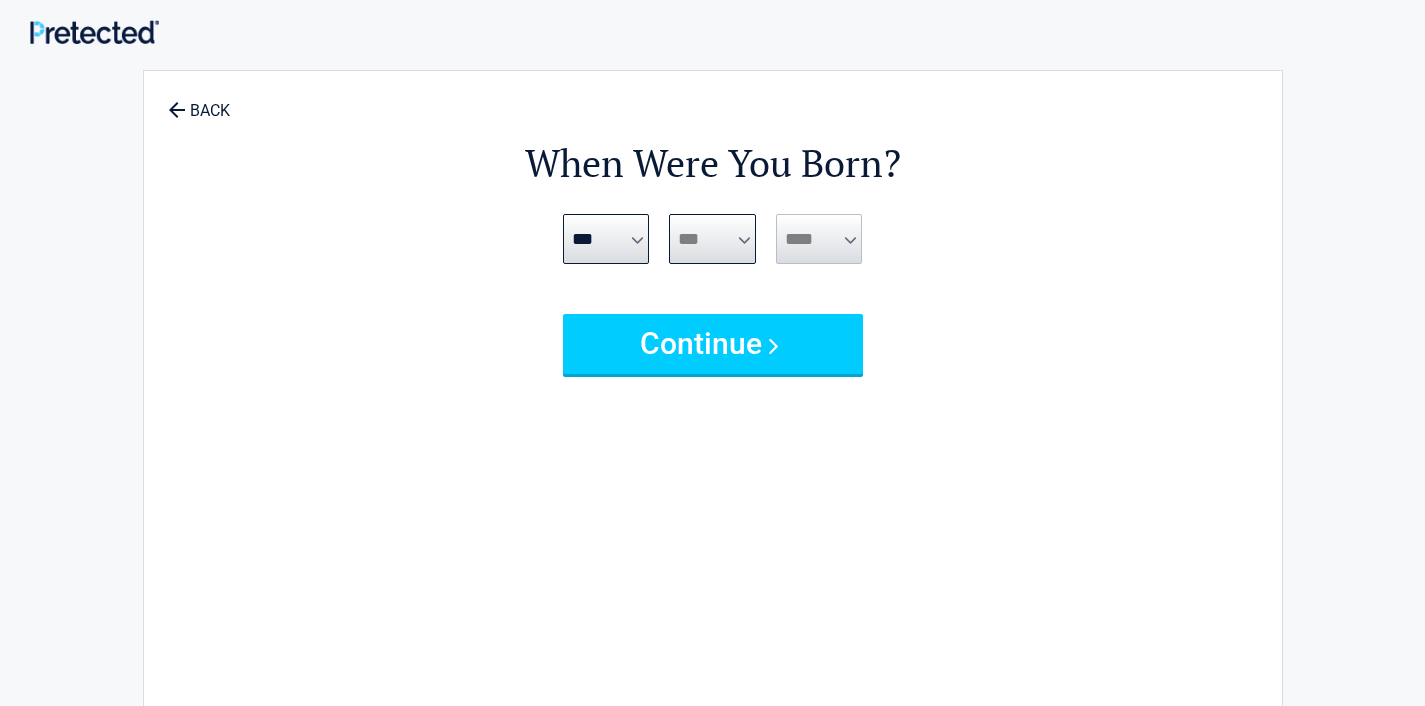 click on "*** * * * * * * * * * ** ** ** ** ** ** ** ** ** ** ** ** ** ** ** ** ** ** ** ** **" at bounding box center [712, 239] 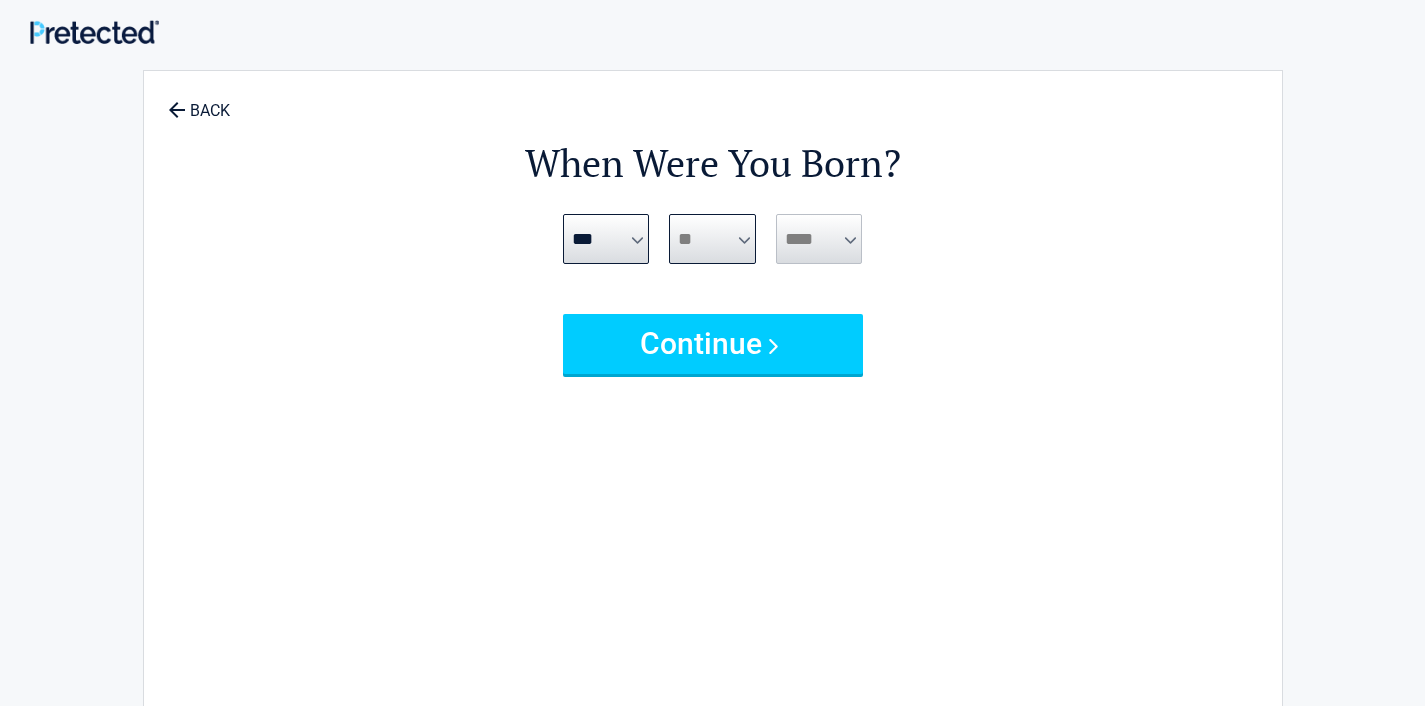 click on "**" at bounding box center [0, 0] 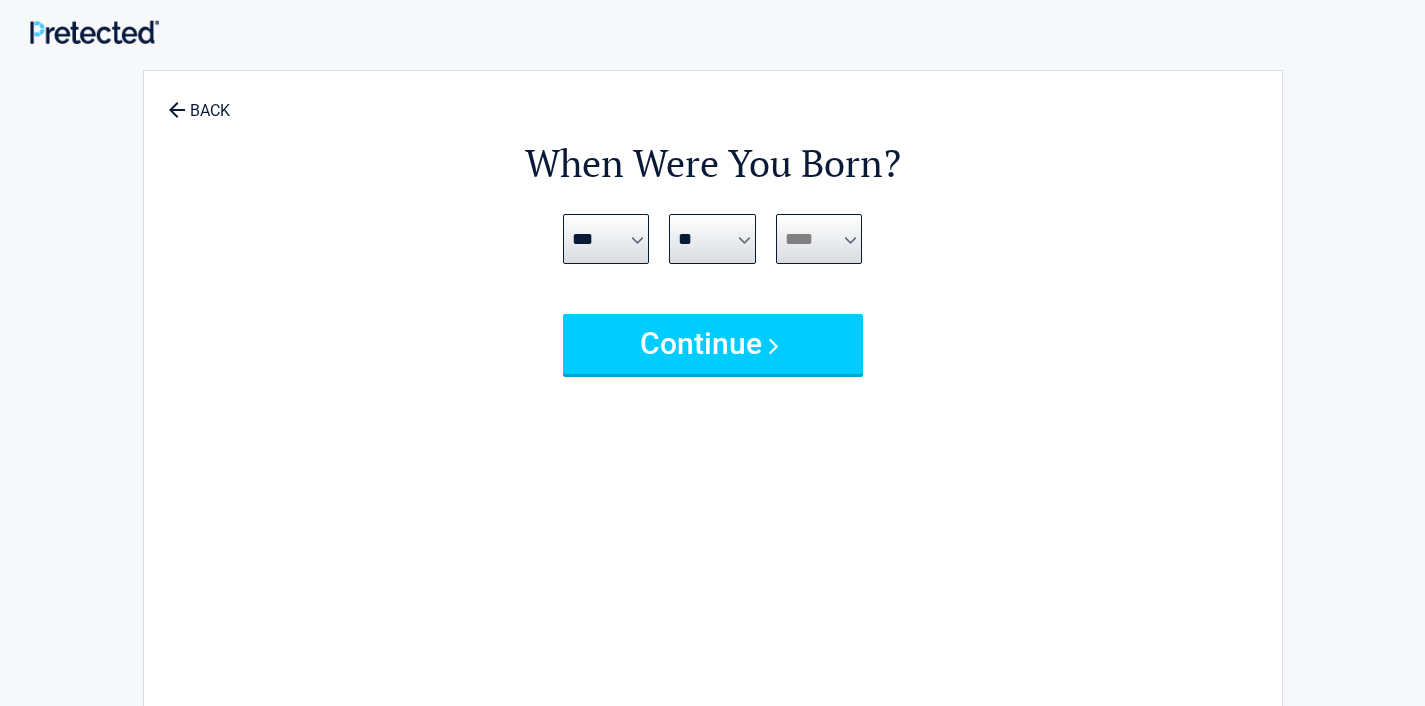 click on "****
****
****
****
****
****
****
****
****
****
****
****
****
****
****
****
****
****
****
****
****
****
****
****
****
****
****
****
****
****
****
****
****
****
****
****
****
****
****
****
****
****
****
****
****
****
****
****
****
****
****
****
****
****
****
****
****
****
****
****
****
****
****
****" at bounding box center (819, 239) 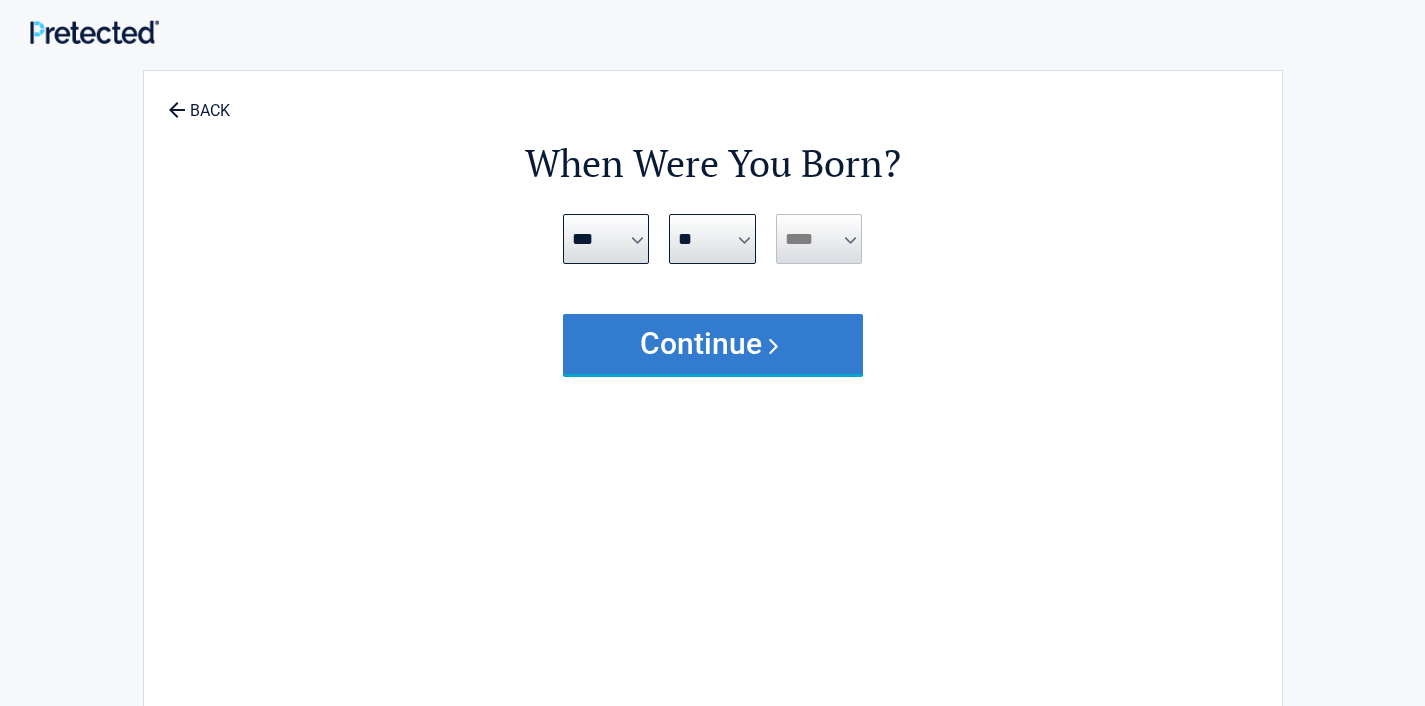 click on "Continue" at bounding box center [713, 344] 